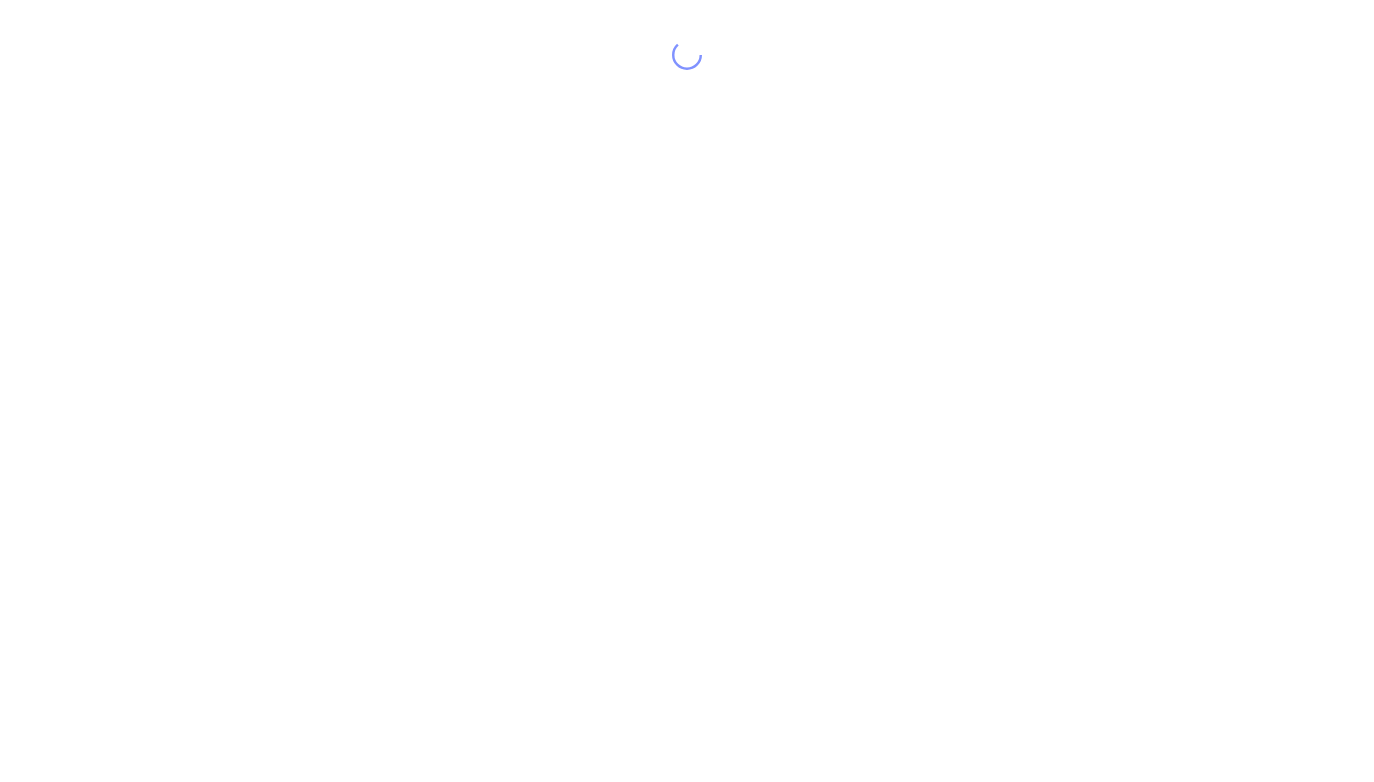 scroll, scrollTop: 0, scrollLeft: 0, axis: both 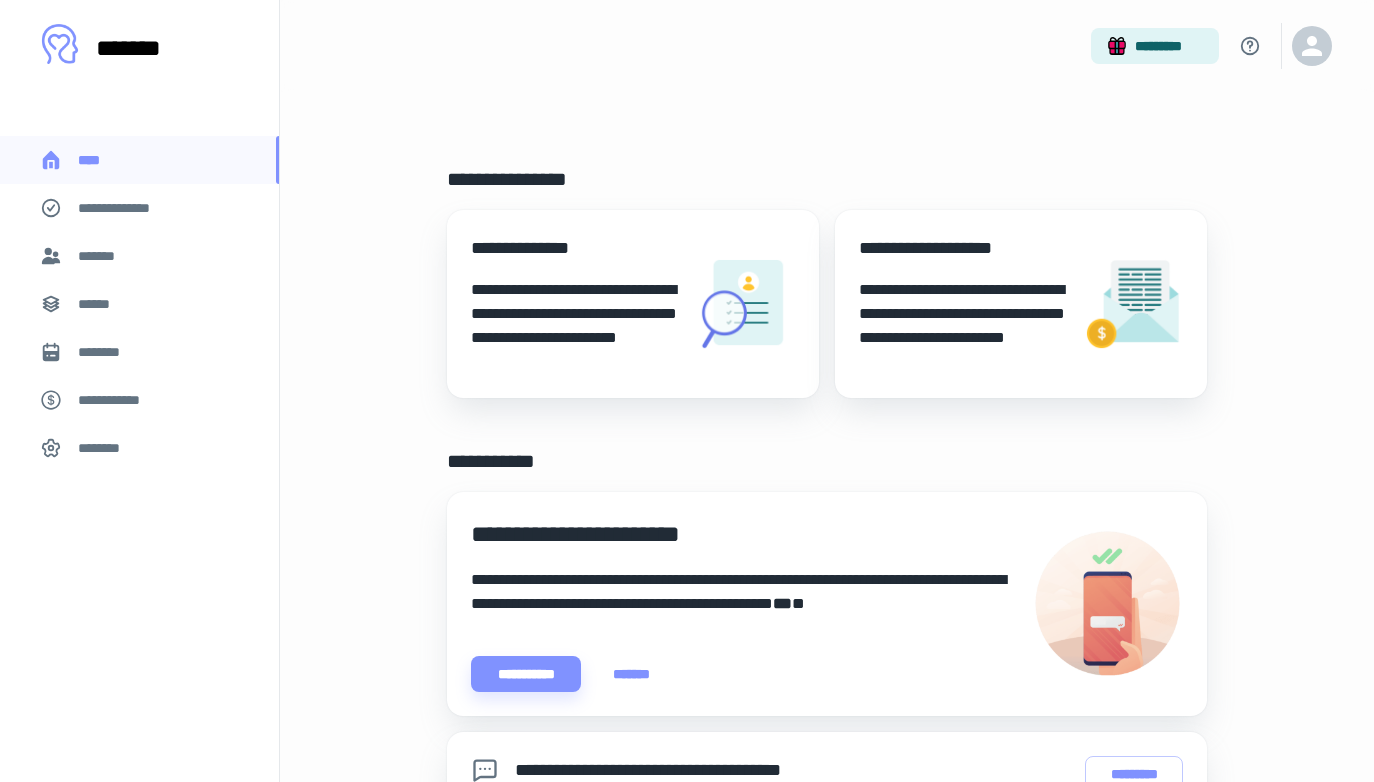 click on "********" at bounding box center (107, 352) 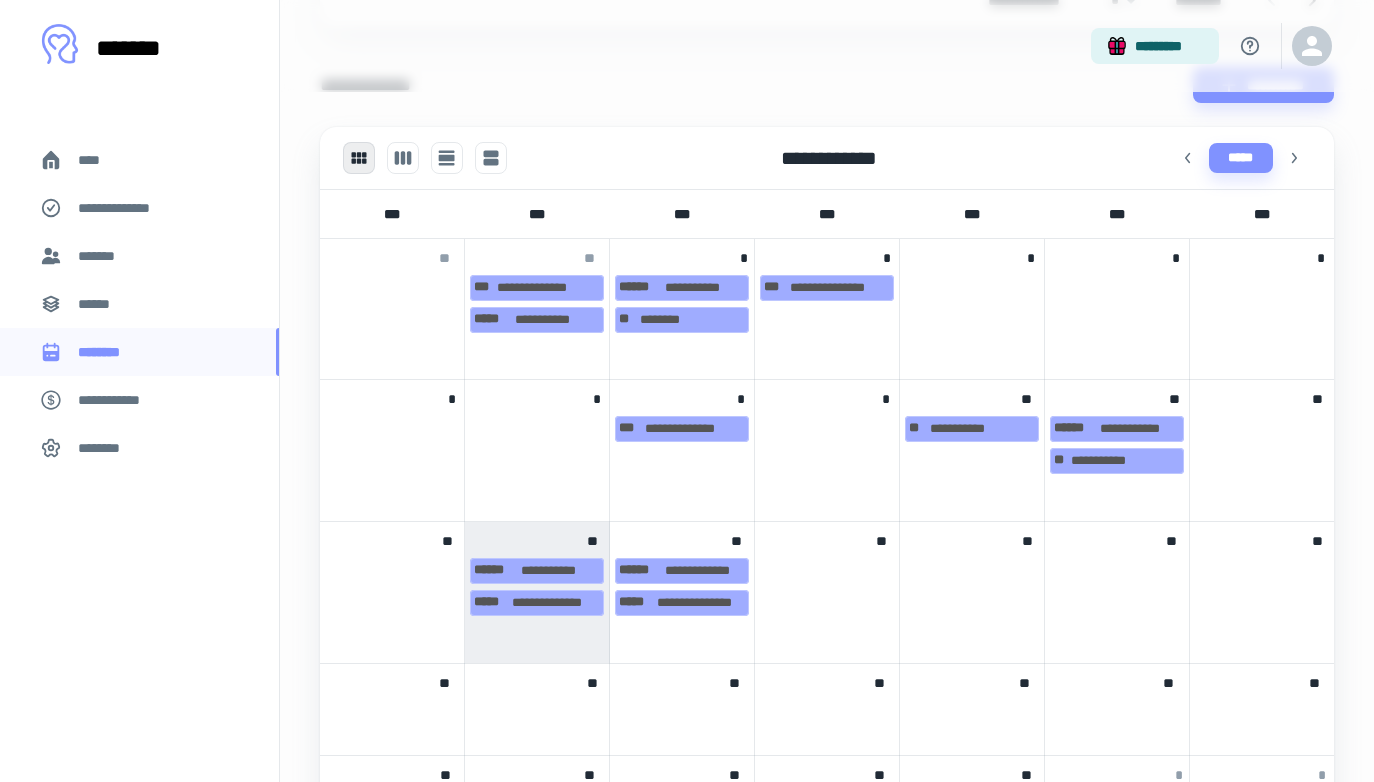 scroll, scrollTop: 892, scrollLeft: 0, axis: vertical 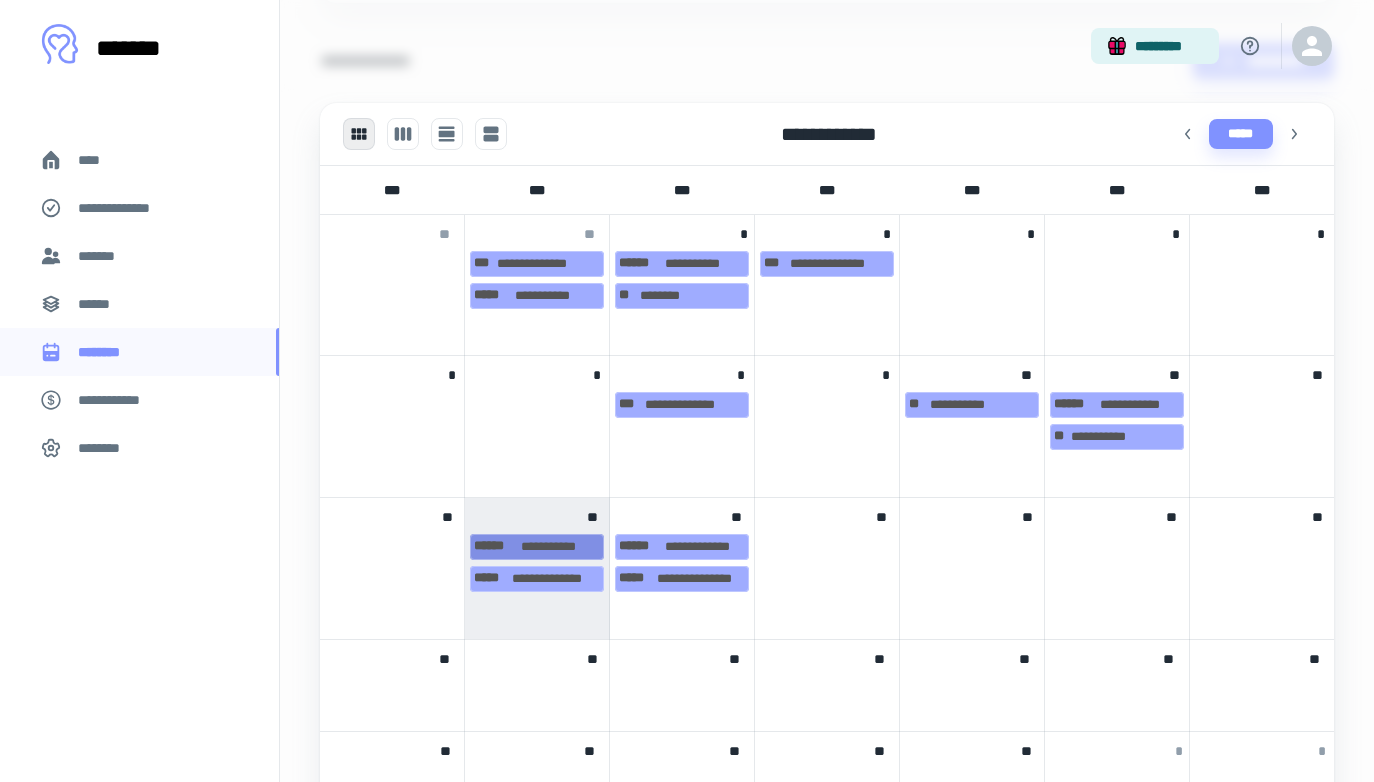 click on "[FIRST] [LAST]" at bounding box center [537, 547] 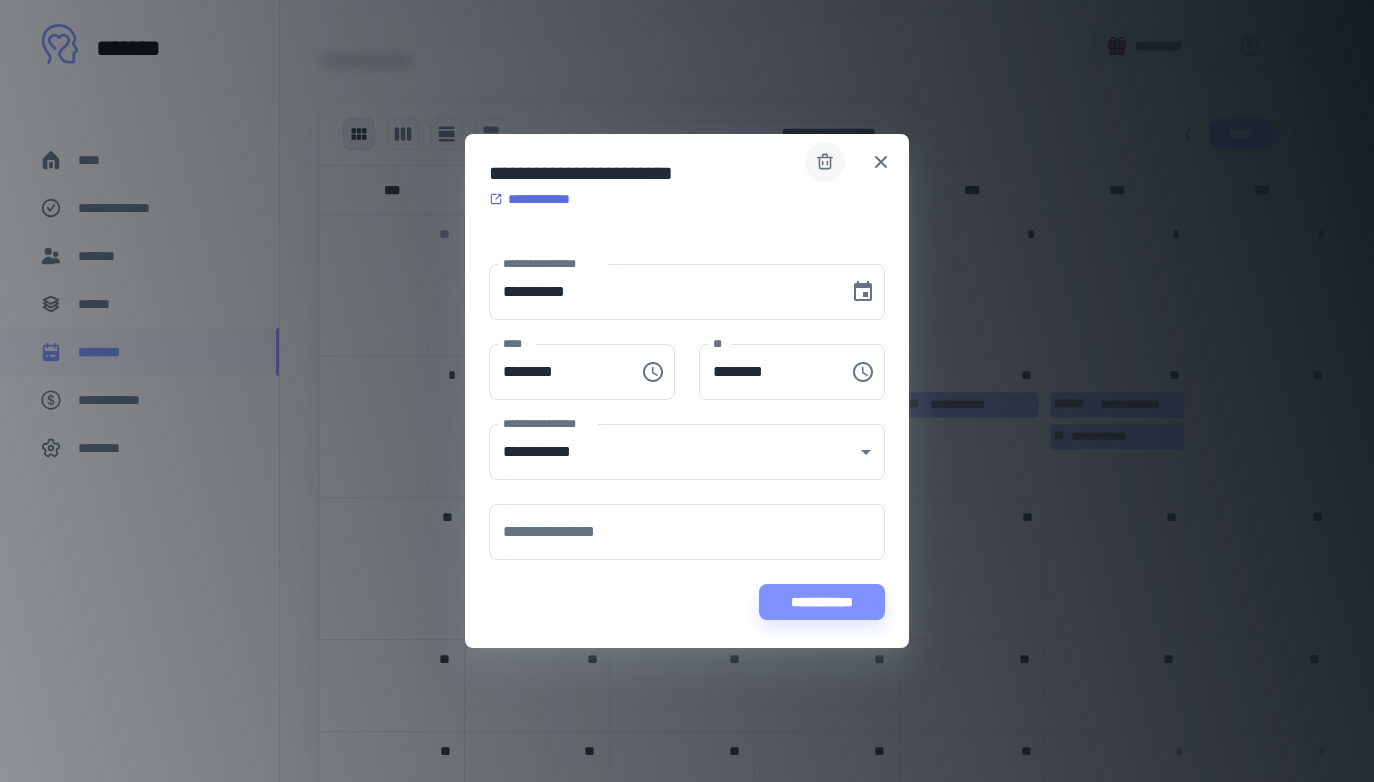 click 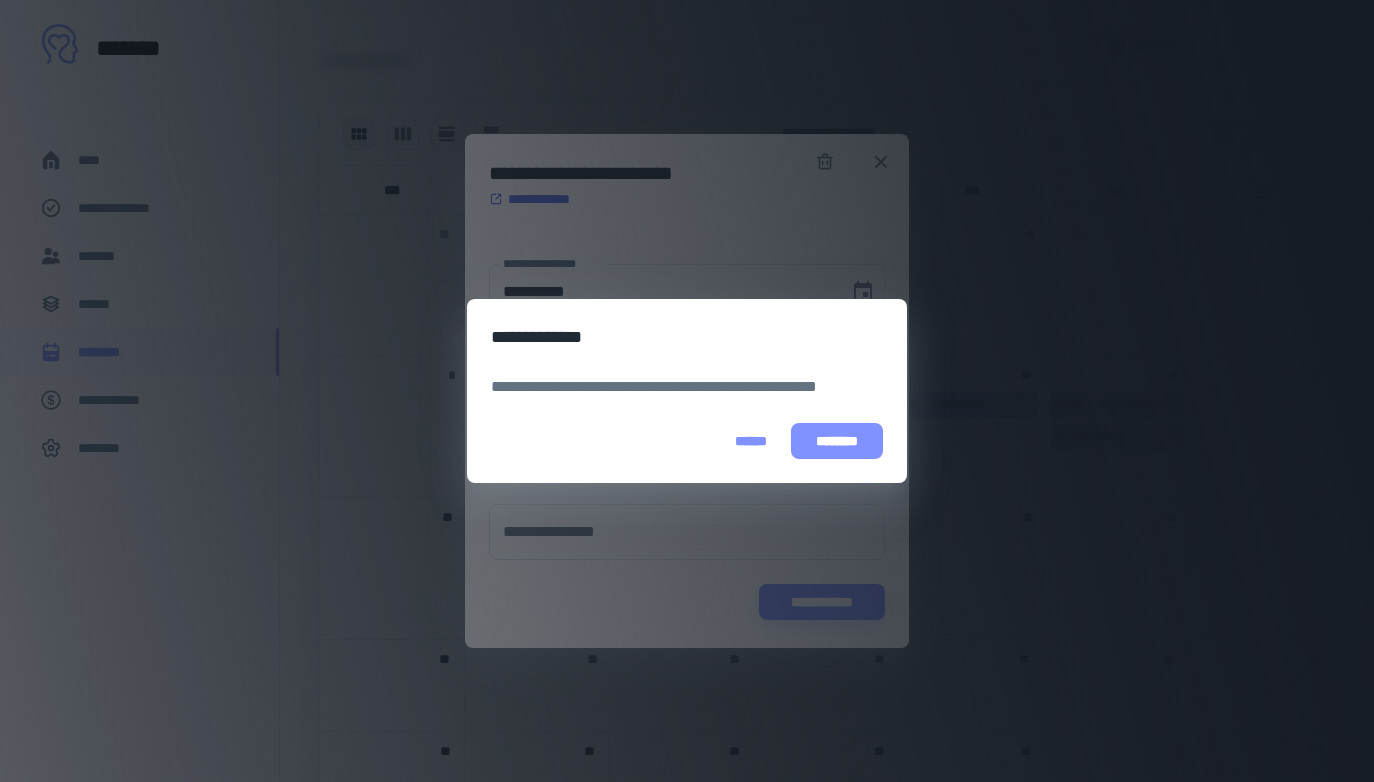 click on "********" at bounding box center [837, 441] 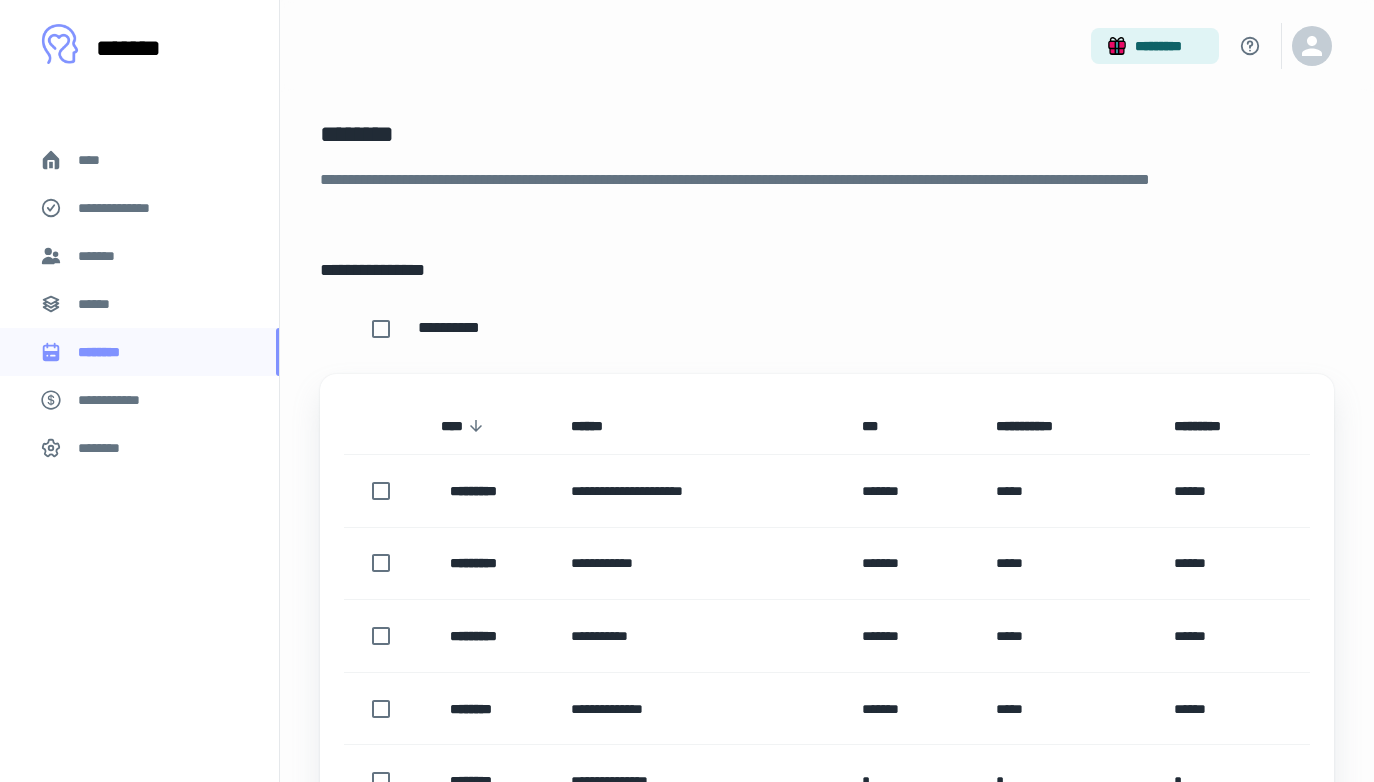 scroll, scrollTop: 0, scrollLeft: 0, axis: both 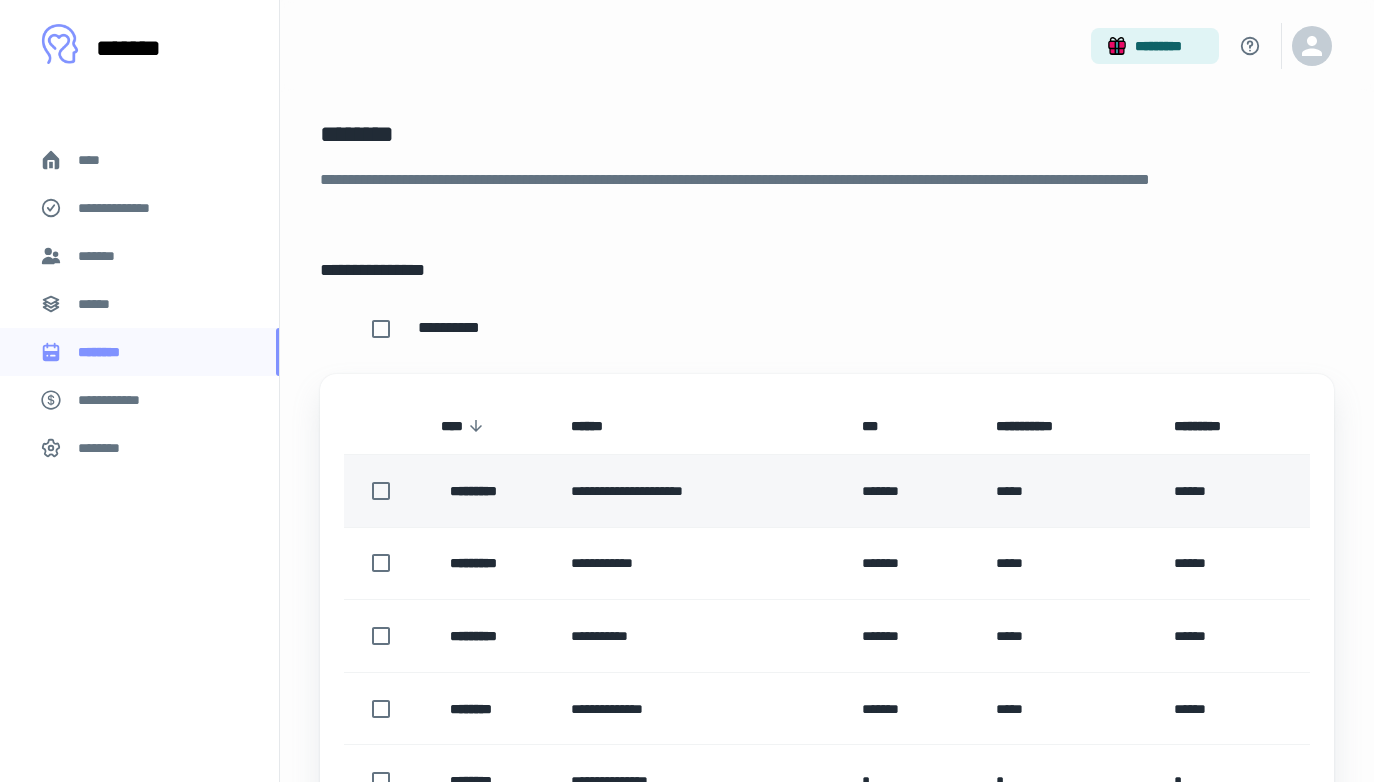 click on "**********" at bounding box center (700, 491) 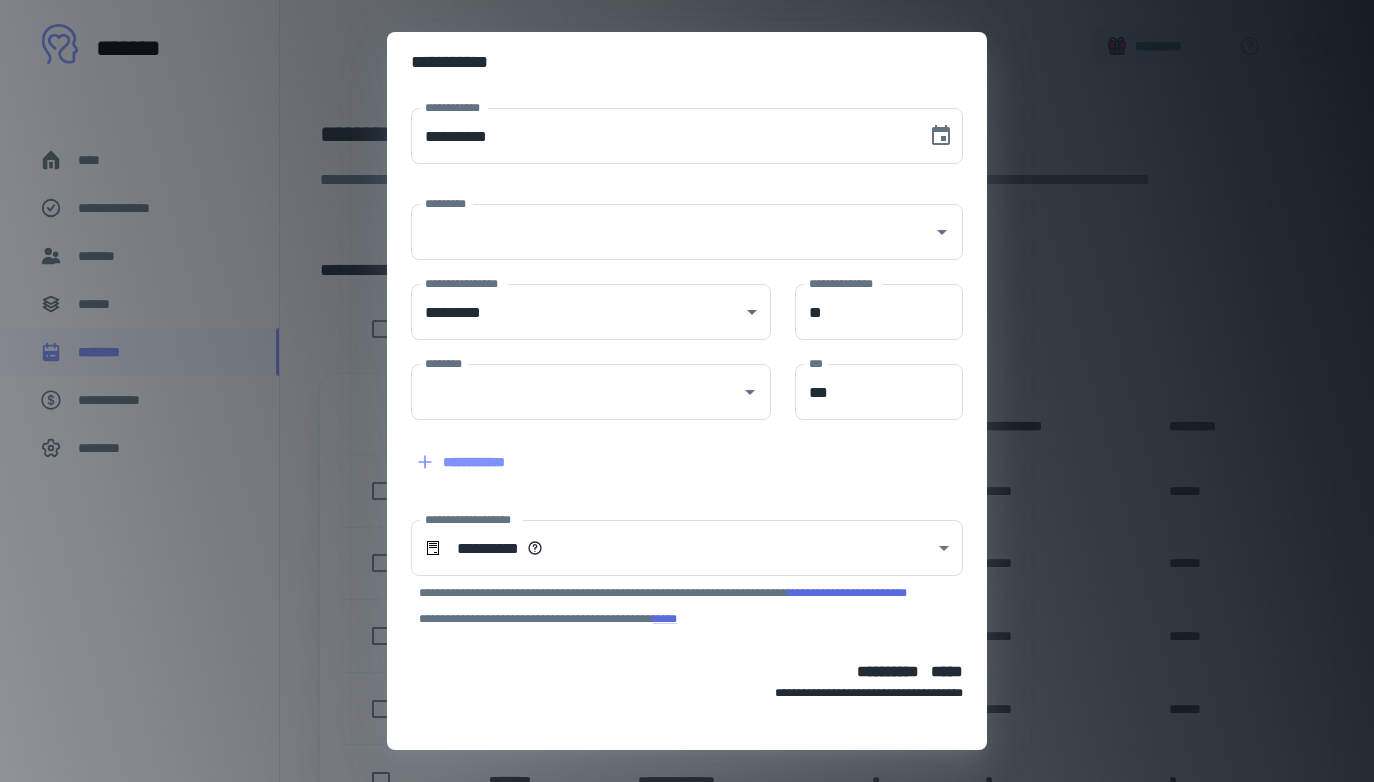 type on "**********" 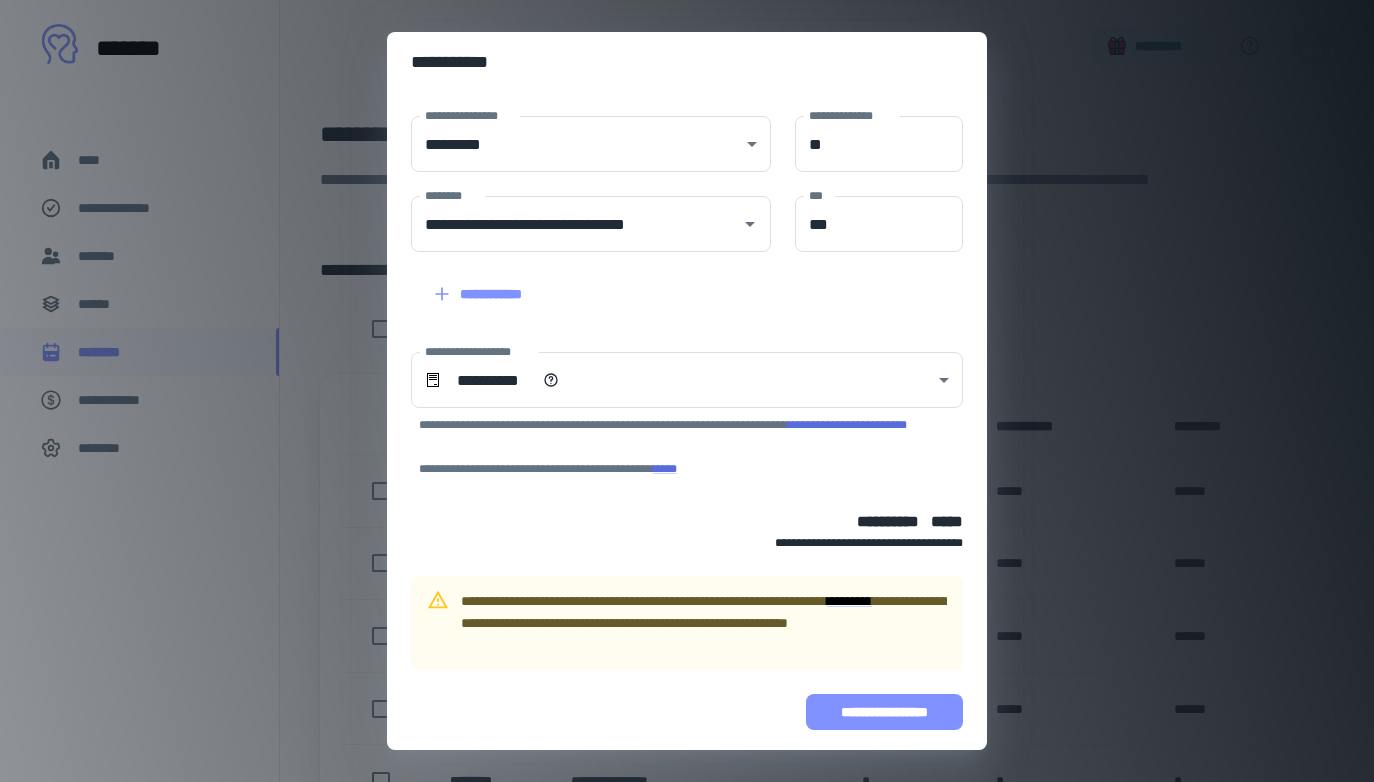 scroll, scrollTop: 168, scrollLeft: 0, axis: vertical 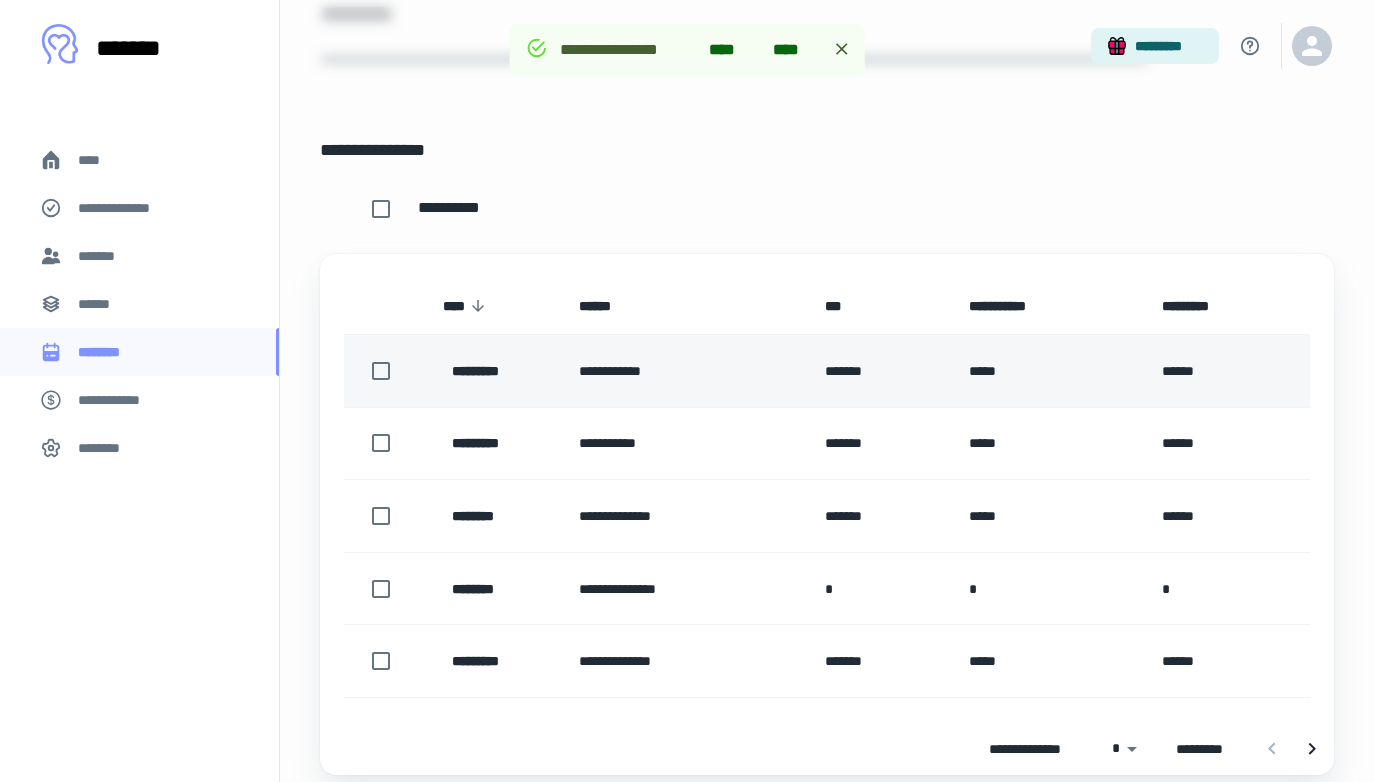 click on "*******" at bounding box center [881, 371] 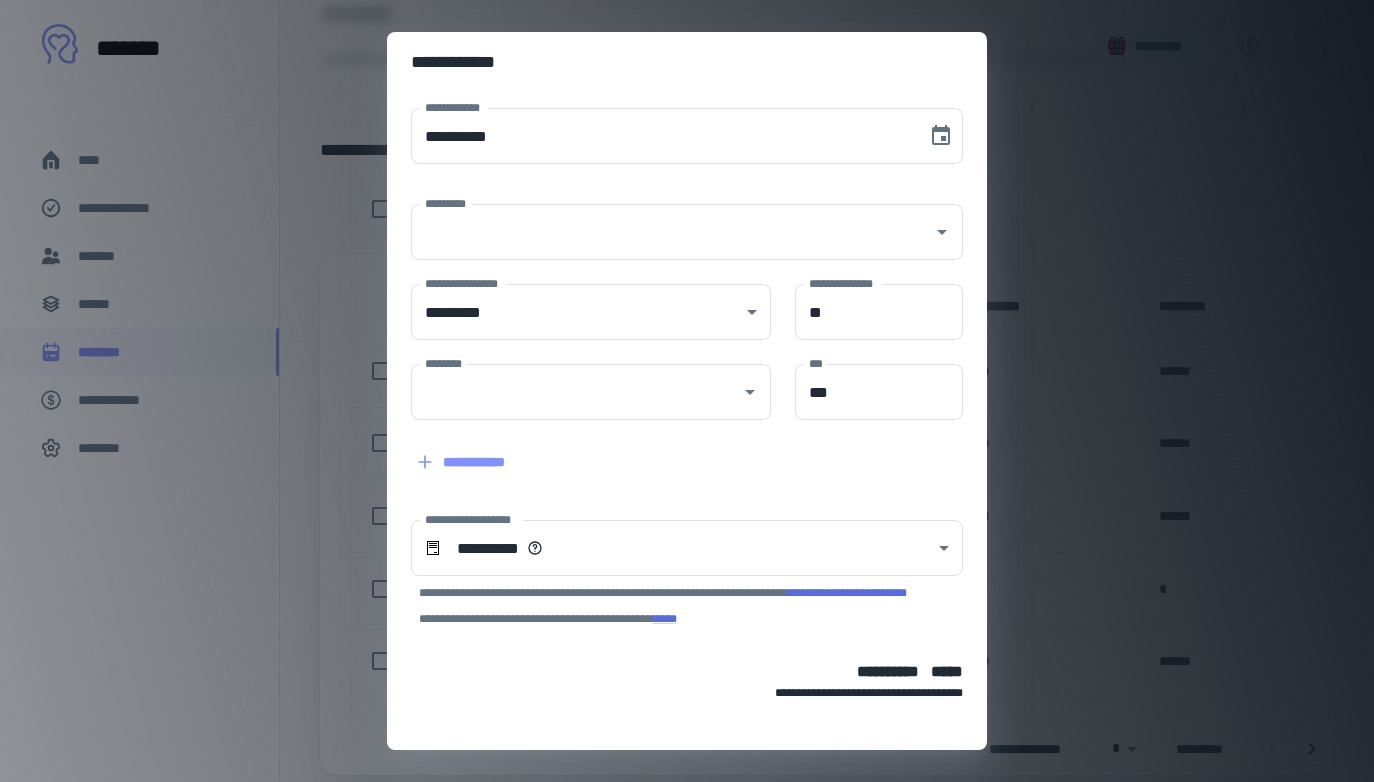 type on "**********" 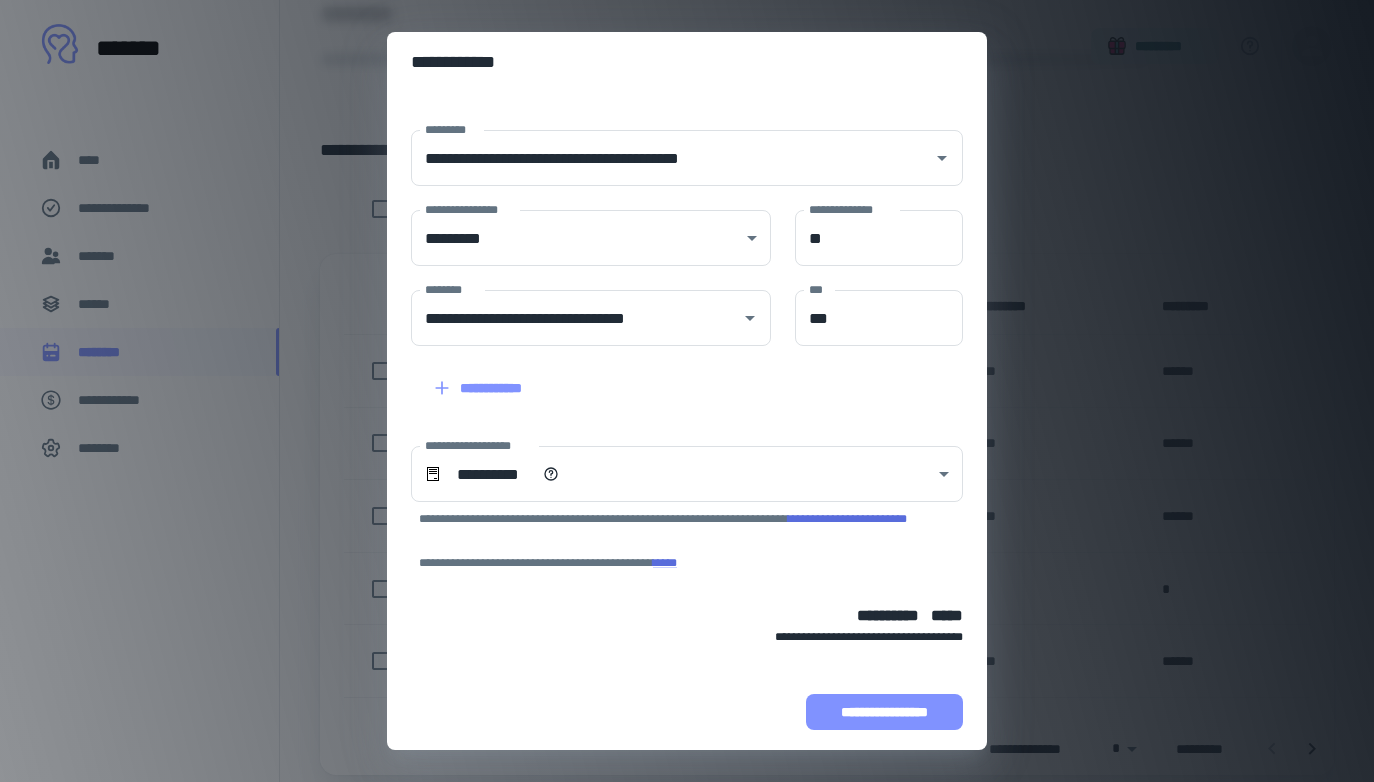 scroll, scrollTop: 74, scrollLeft: 0, axis: vertical 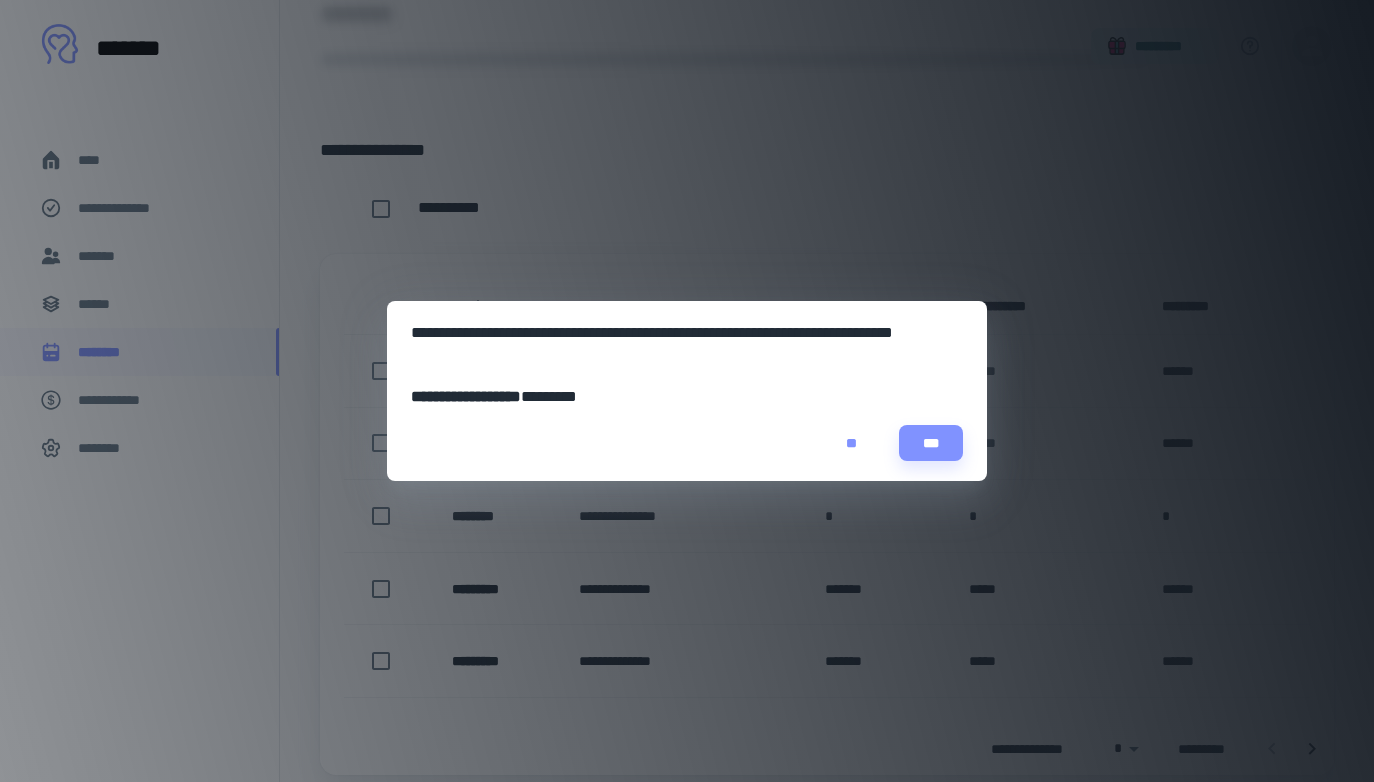 click on "**" at bounding box center [851, 443] 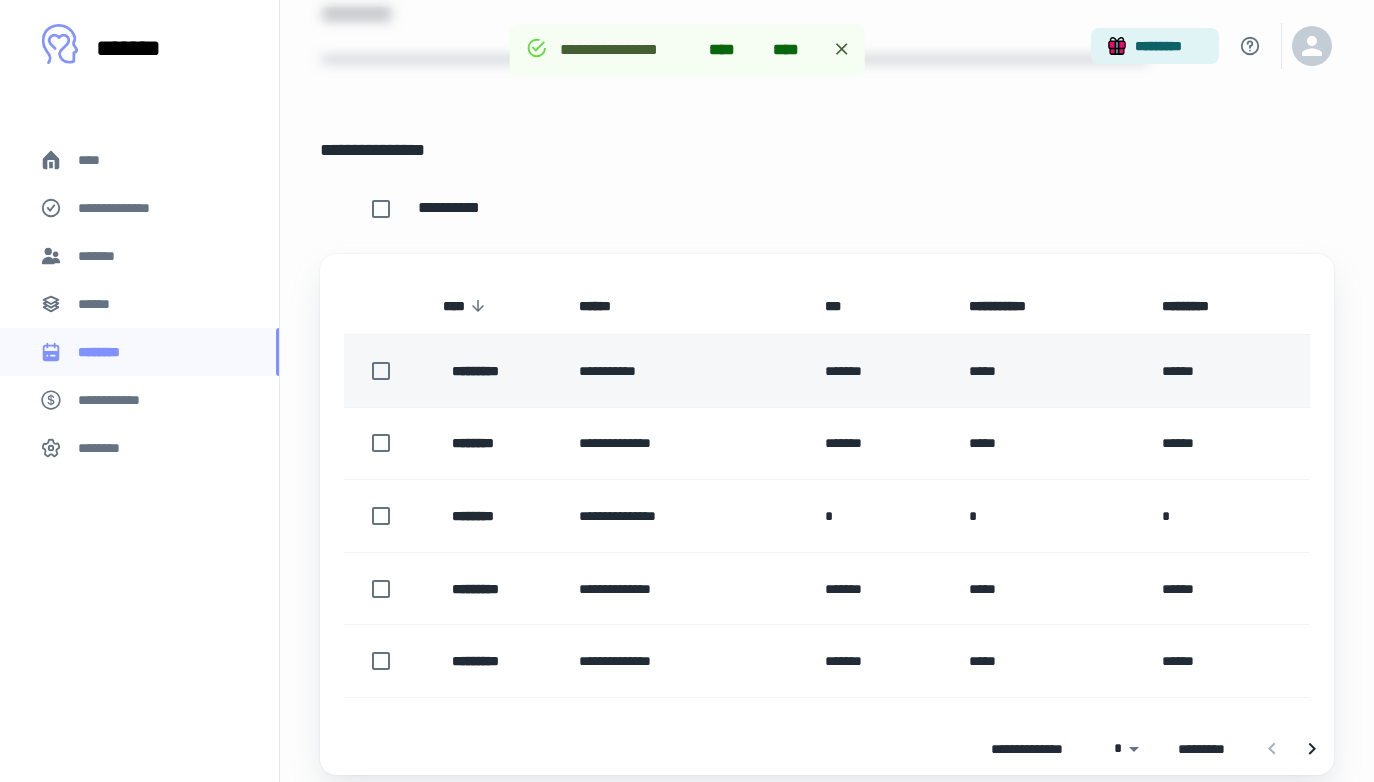 click on "*******" at bounding box center (881, 371) 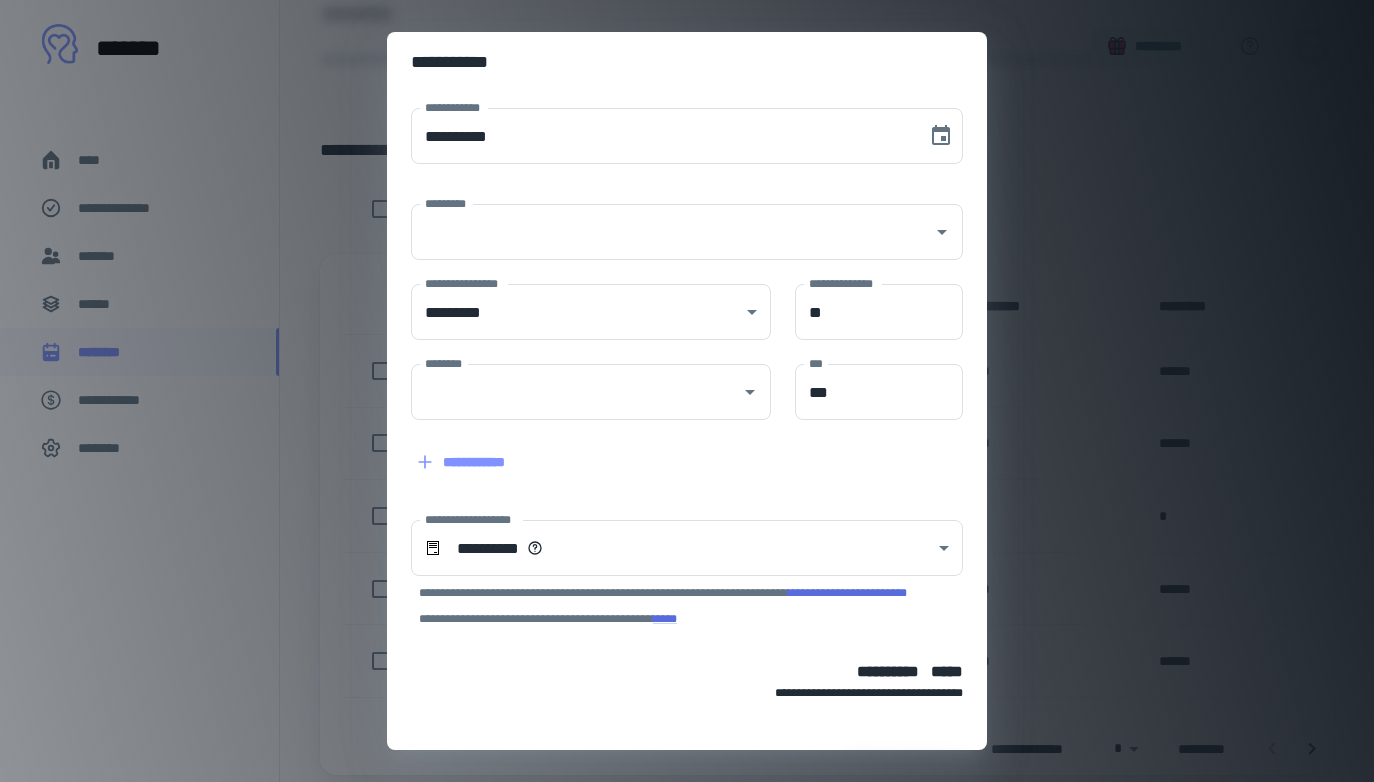 type on "**********" 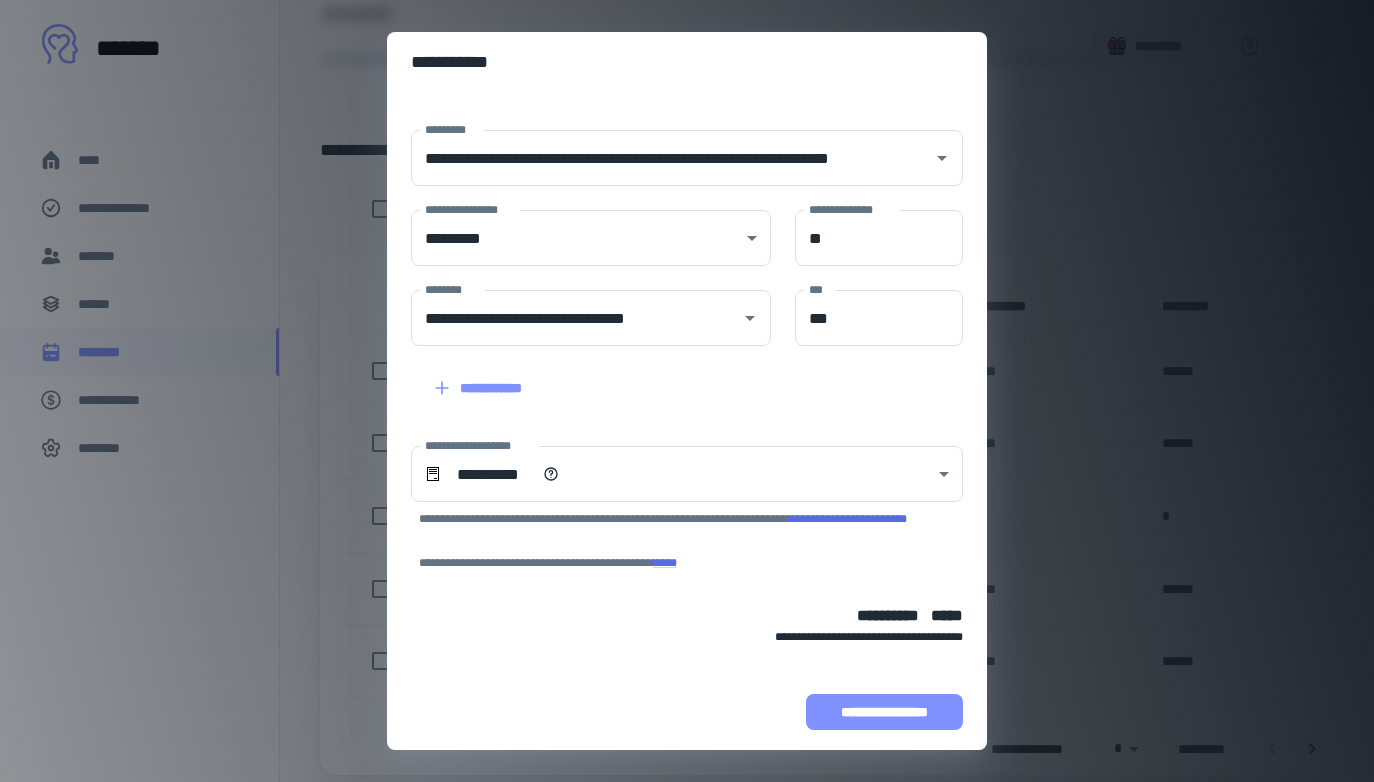 scroll, scrollTop: 74, scrollLeft: 0, axis: vertical 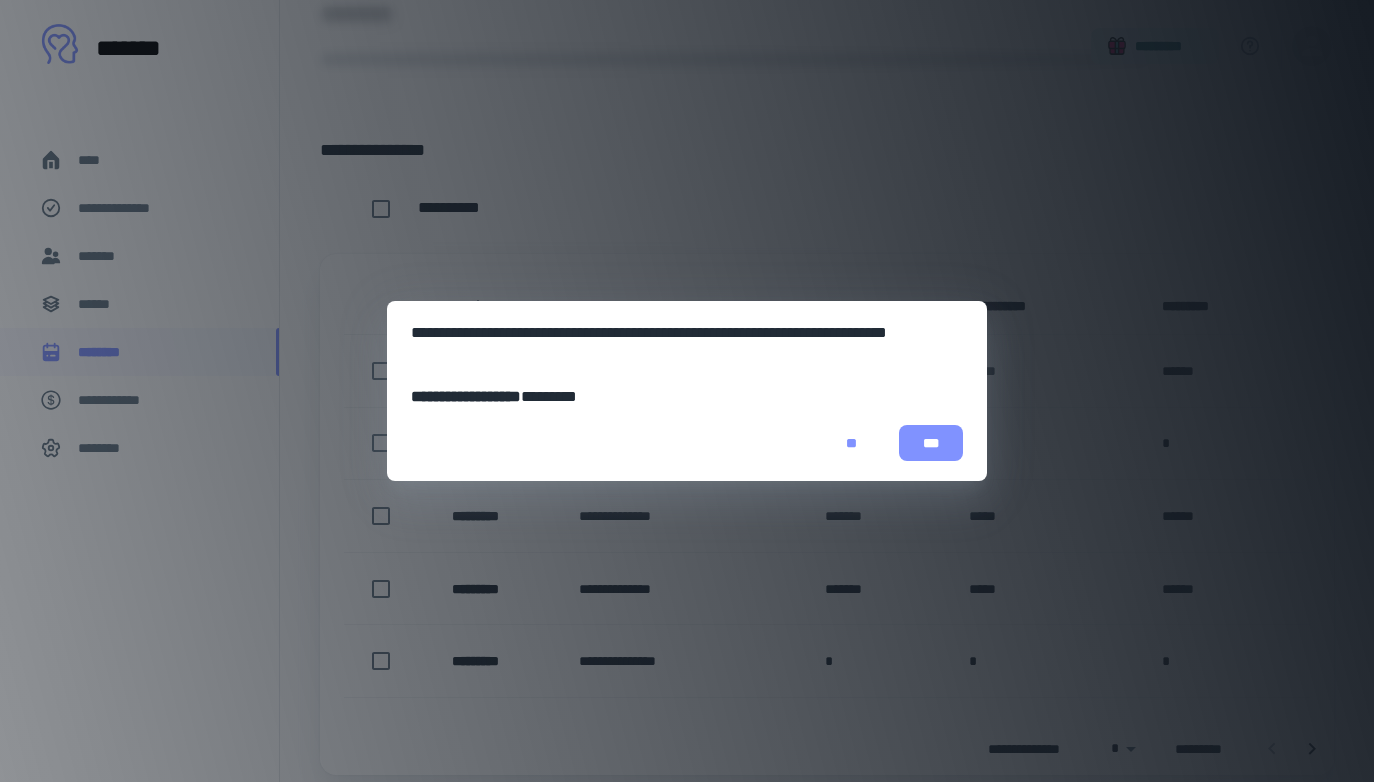 click on "***" at bounding box center (931, 443) 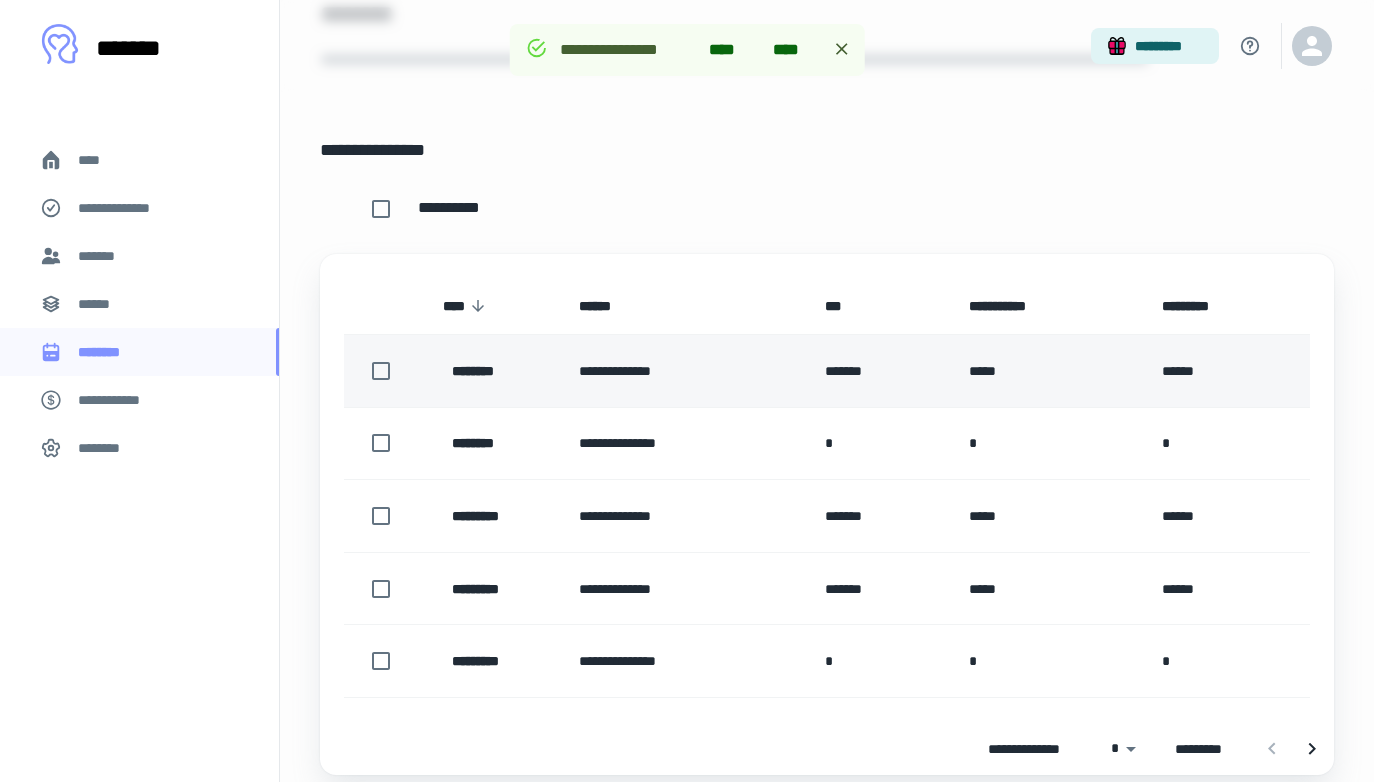 click on "*******" at bounding box center [881, 371] 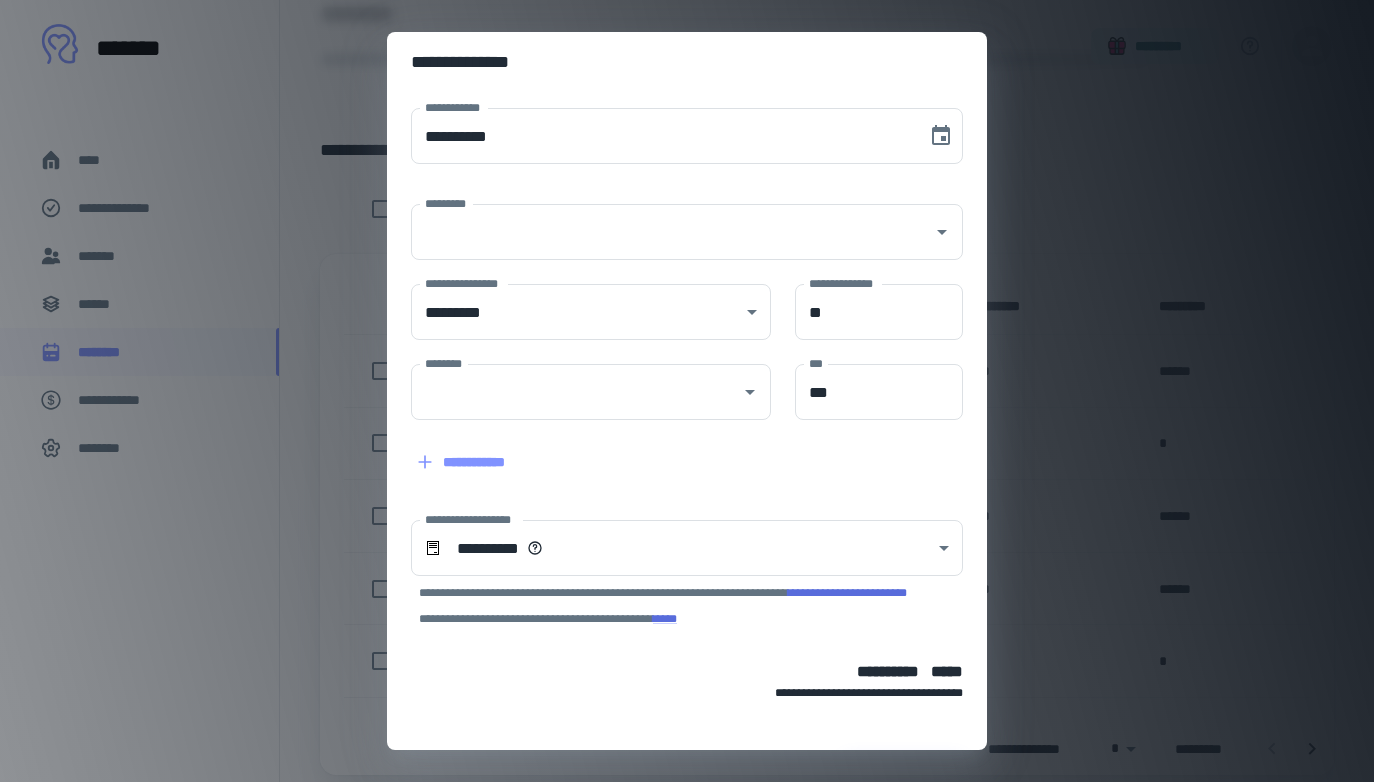 type on "**********" 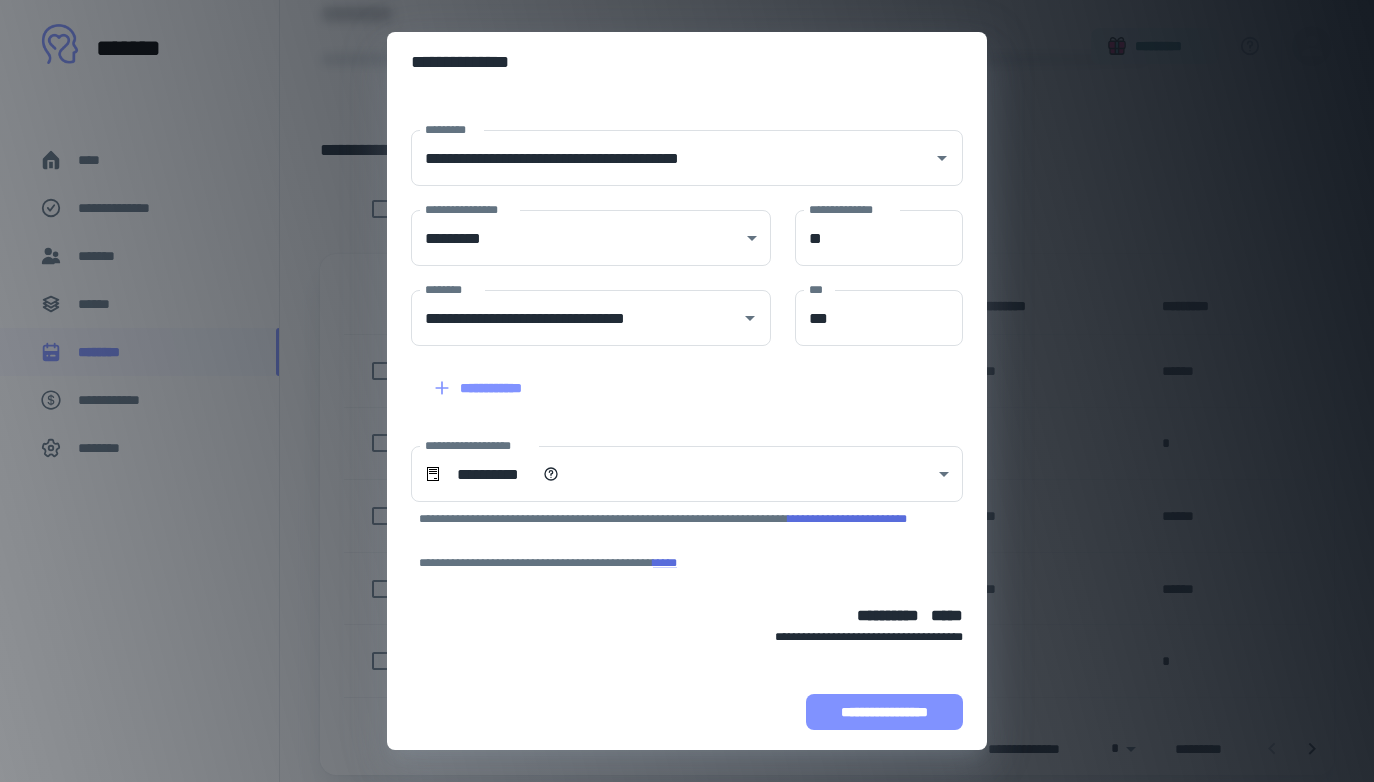 scroll, scrollTop: 74, scrollLeft: 0, axis: vertical 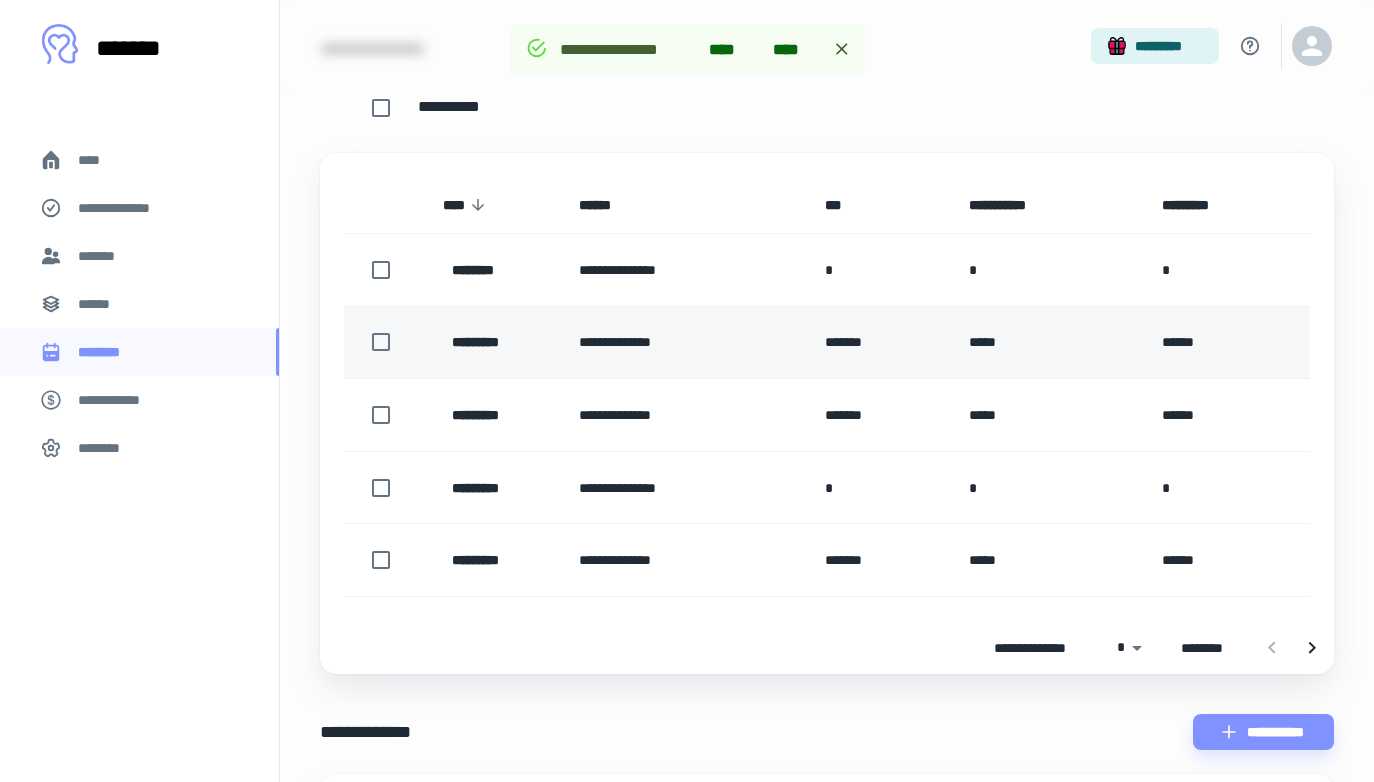 click on "*******" at bounding box center [881, 342] 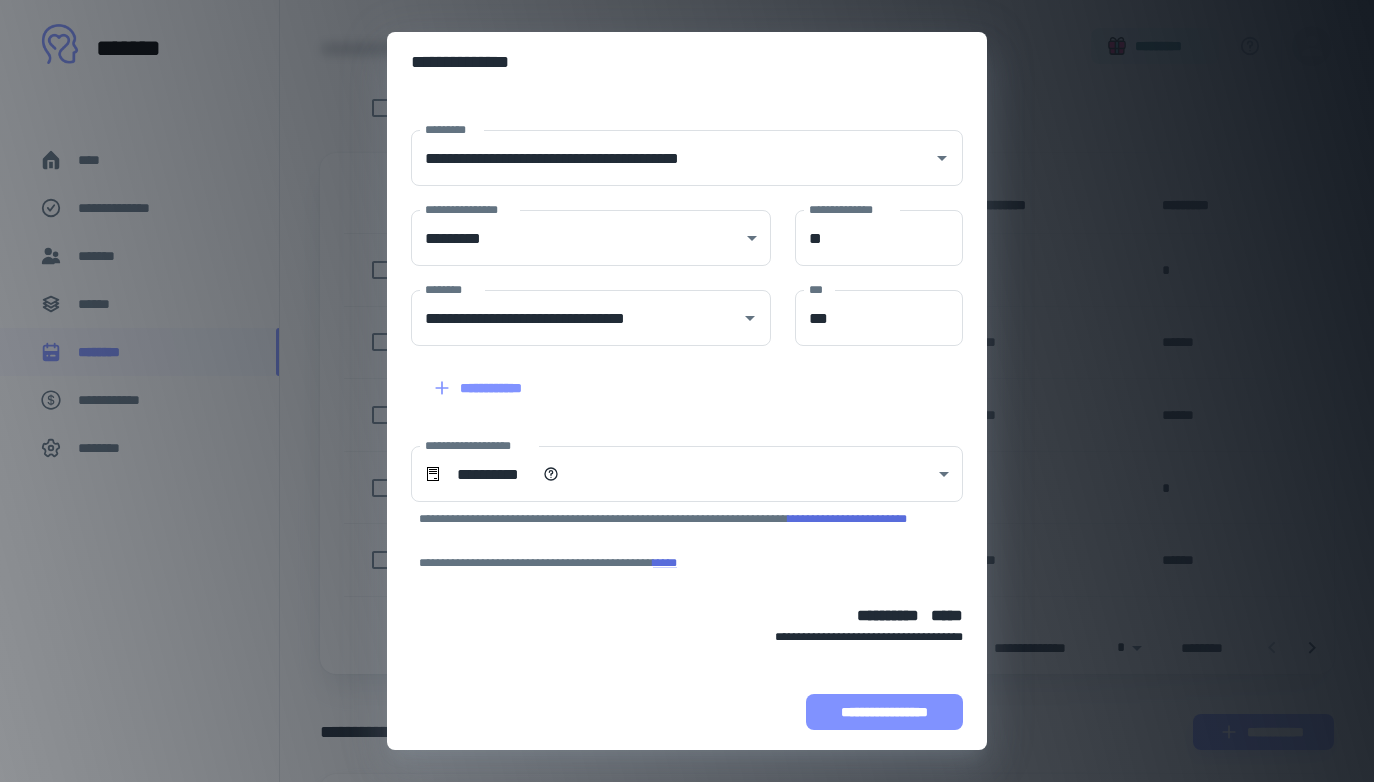 scroll, scrollTop: 74, scrollLeft: 0, axis: vertical 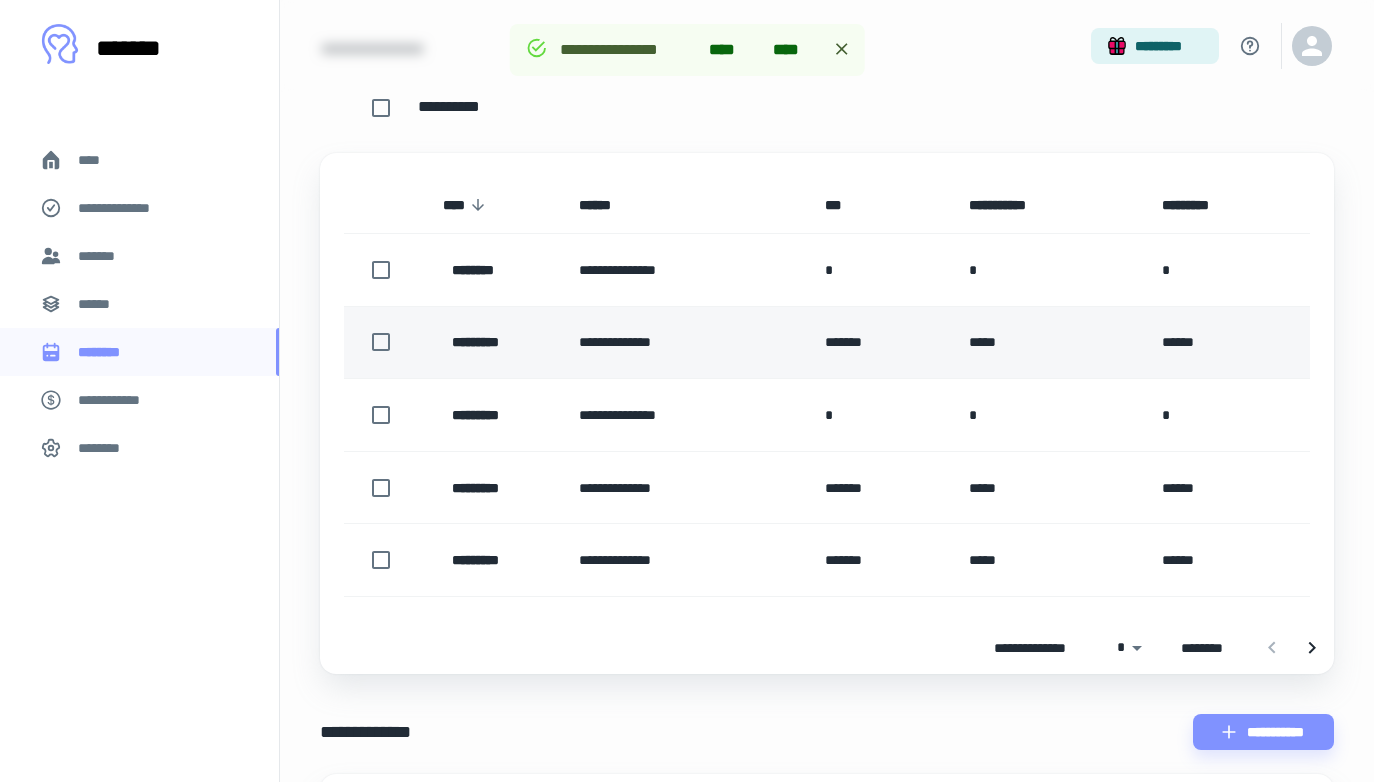 click on "*******" at bounding box center [881, 342] 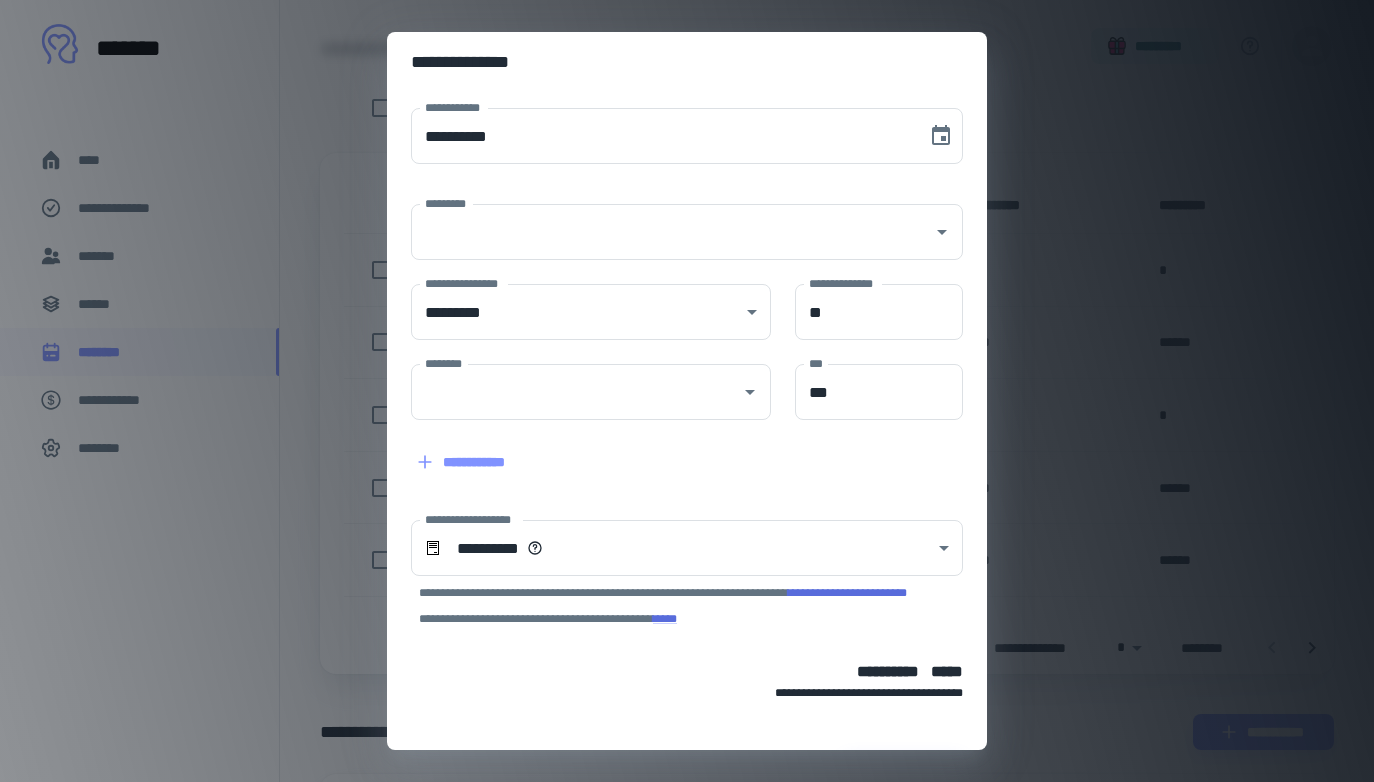 type on "**********" 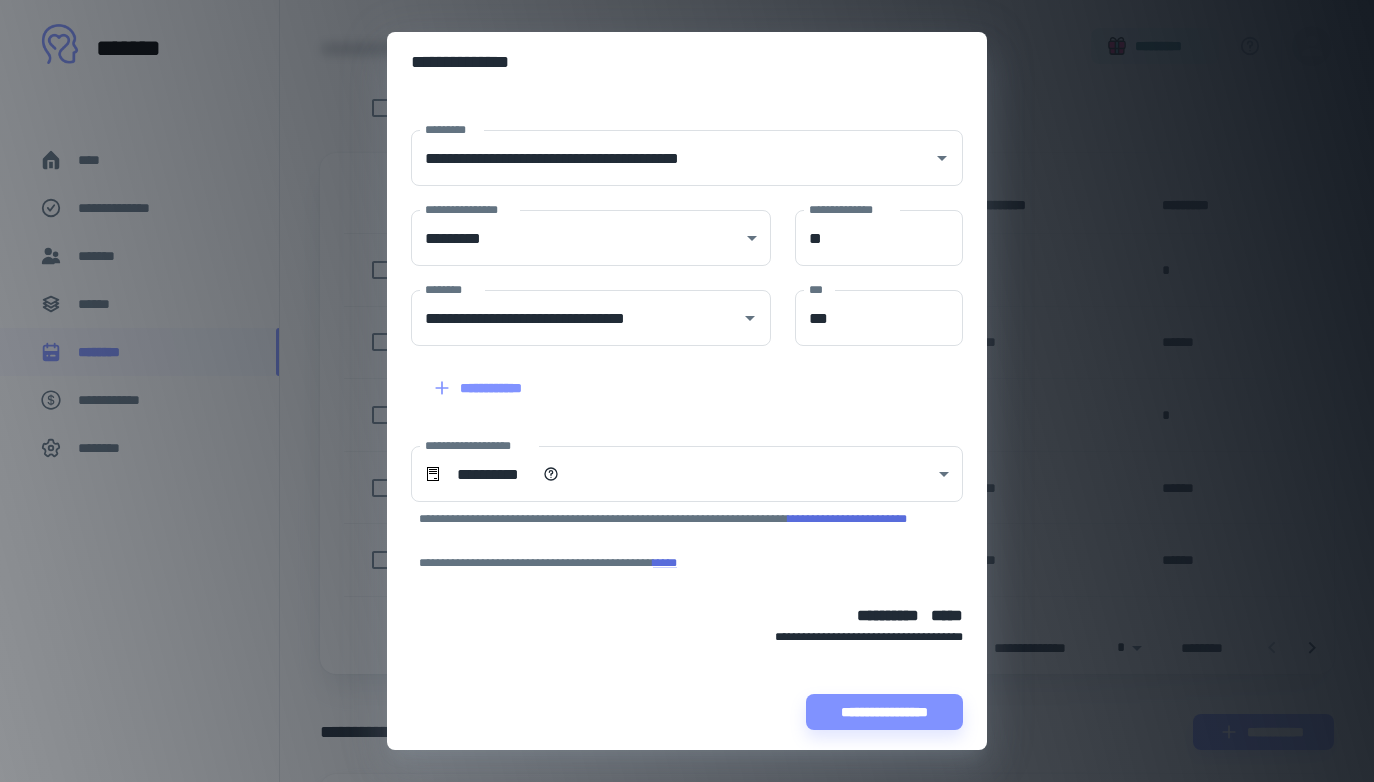 scroll, scrollTop: 74, scrollLeft: 0, axis: vertical 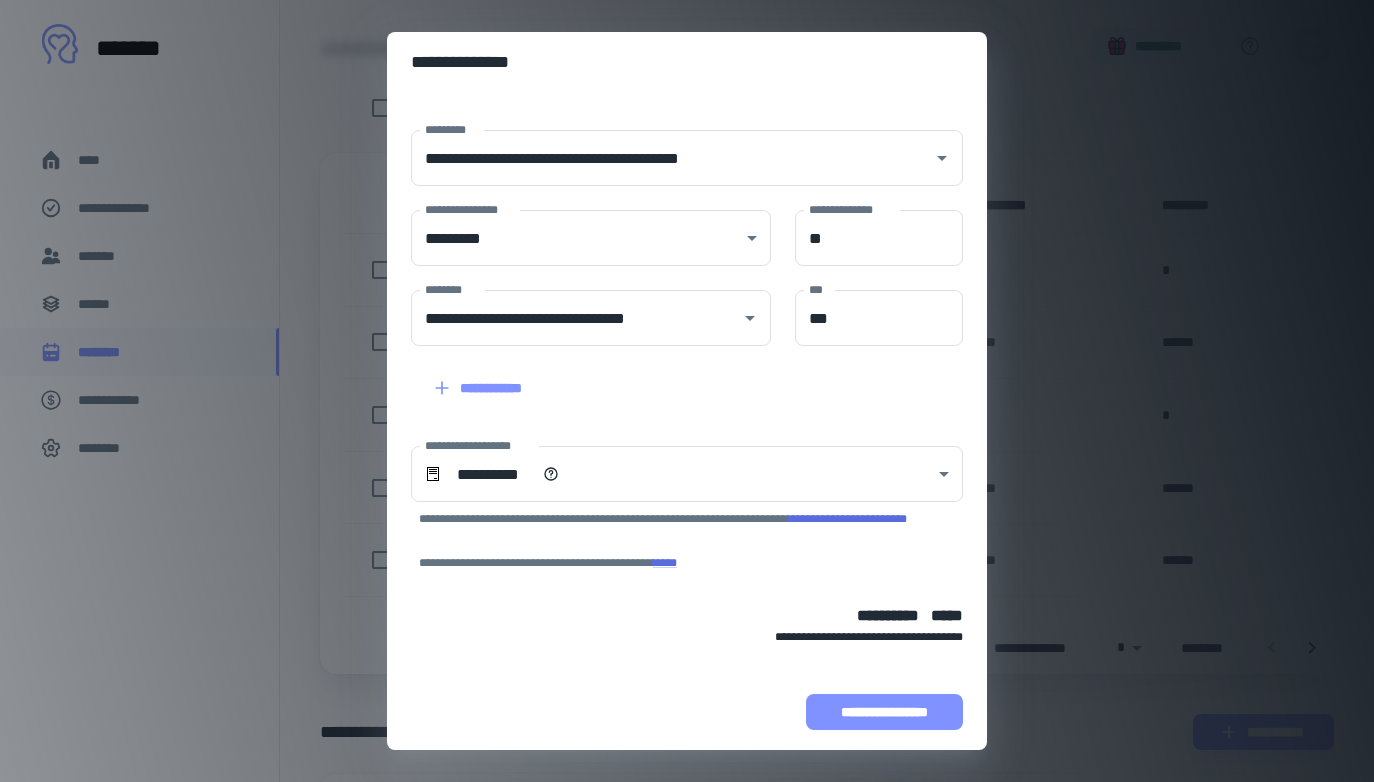 click on "**********" at bounding box center (884, 712) 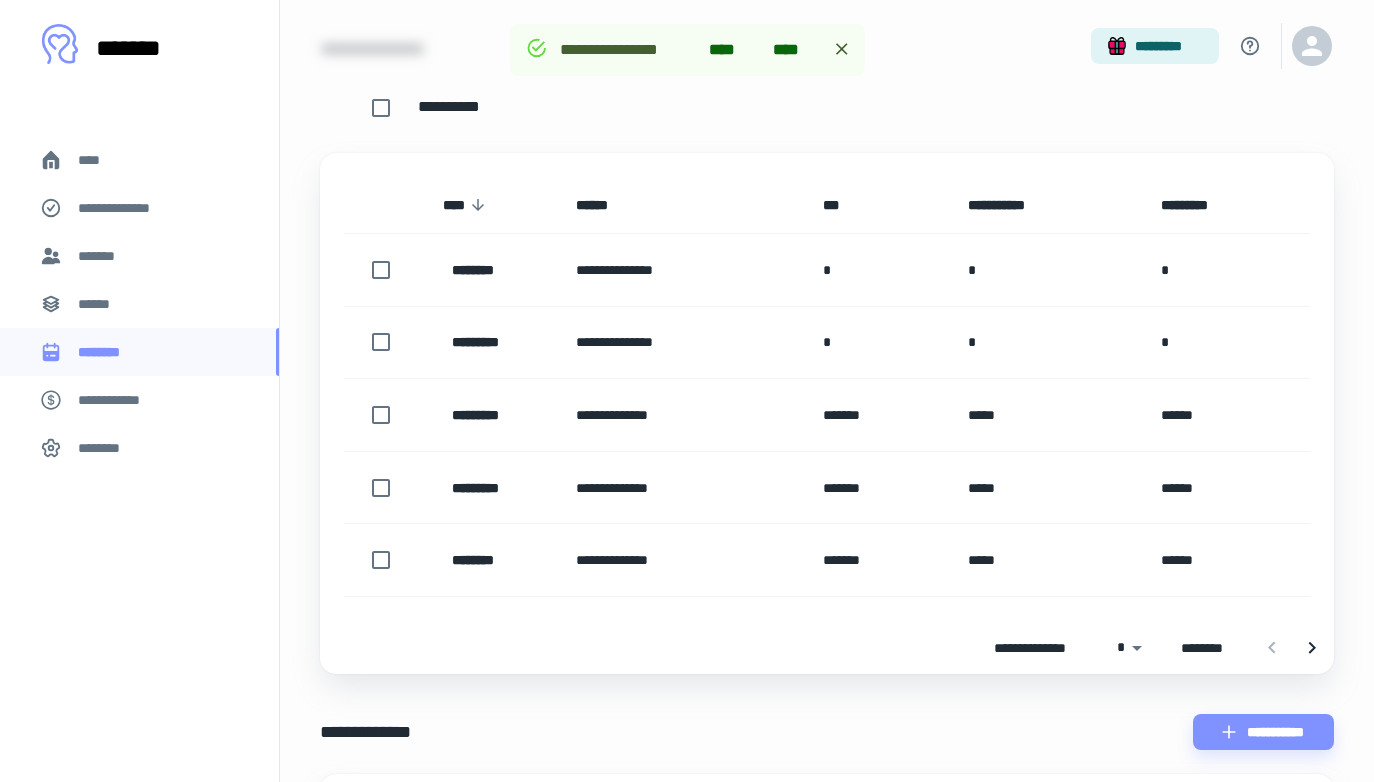 click on "*******" at bounding box center (879, 415) 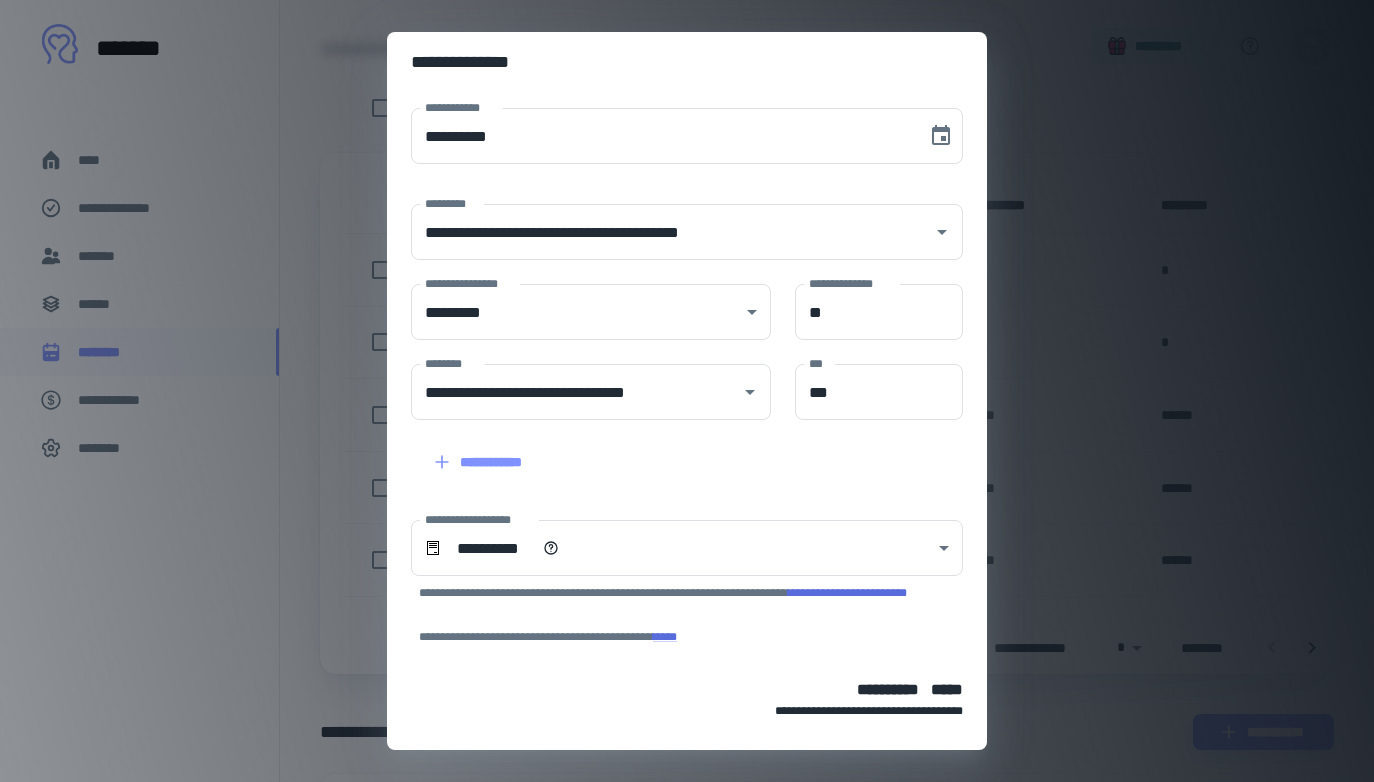 click on "[FIRST] [LAST] [ADDRESS] [CITY] [STATE] [ZIP] [COUNTRY] [PHONE] [EMAIL] [DOB] [AGE] [GENDER] [MARITAL_STATUS] [OCCUPATION] [NATIONALITY] [PASSPORT_NUMBER] [DRIVER_LICENSE] [CREDIT_CARD] [SSN] [TRAVEL_DATE] [DESTINATION]" at bounding box center (687, 391) 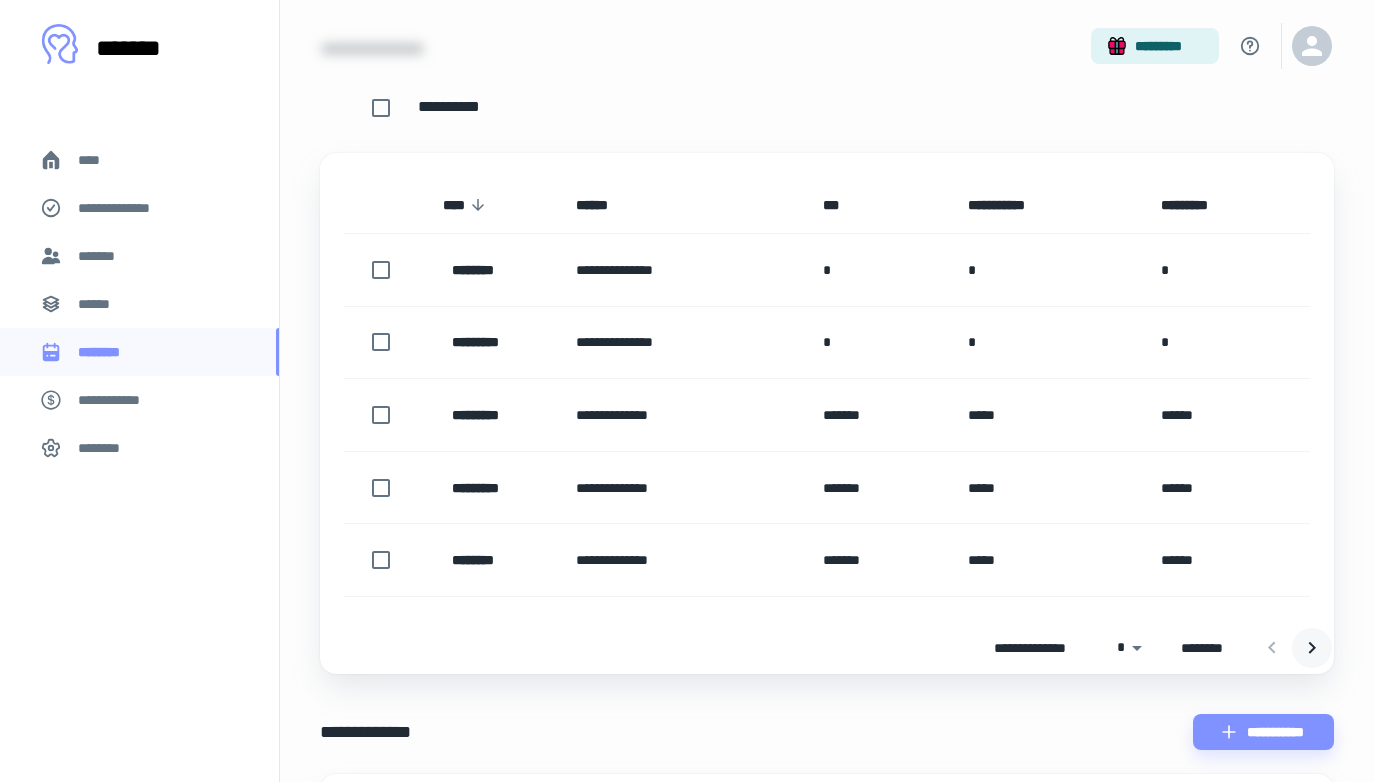 click 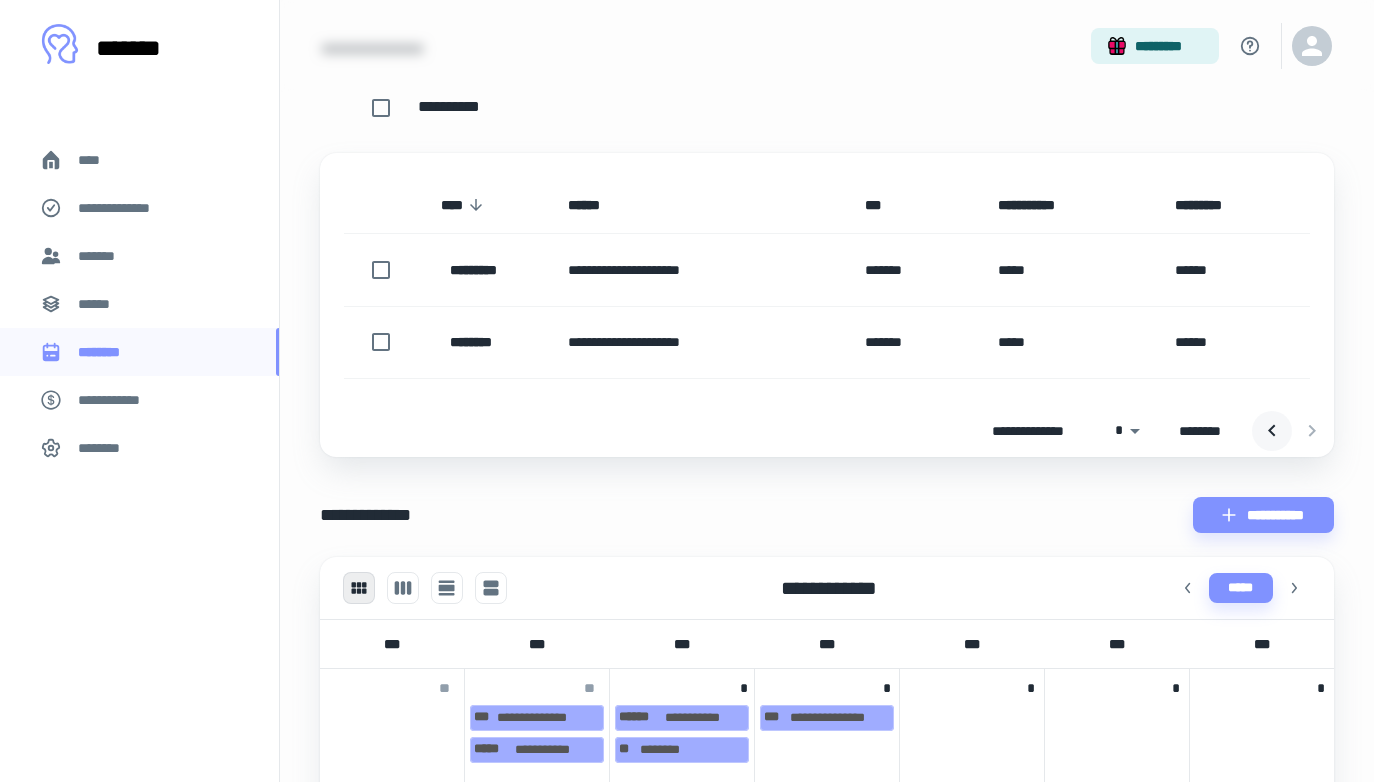 click at bounding box center [1272, 431] 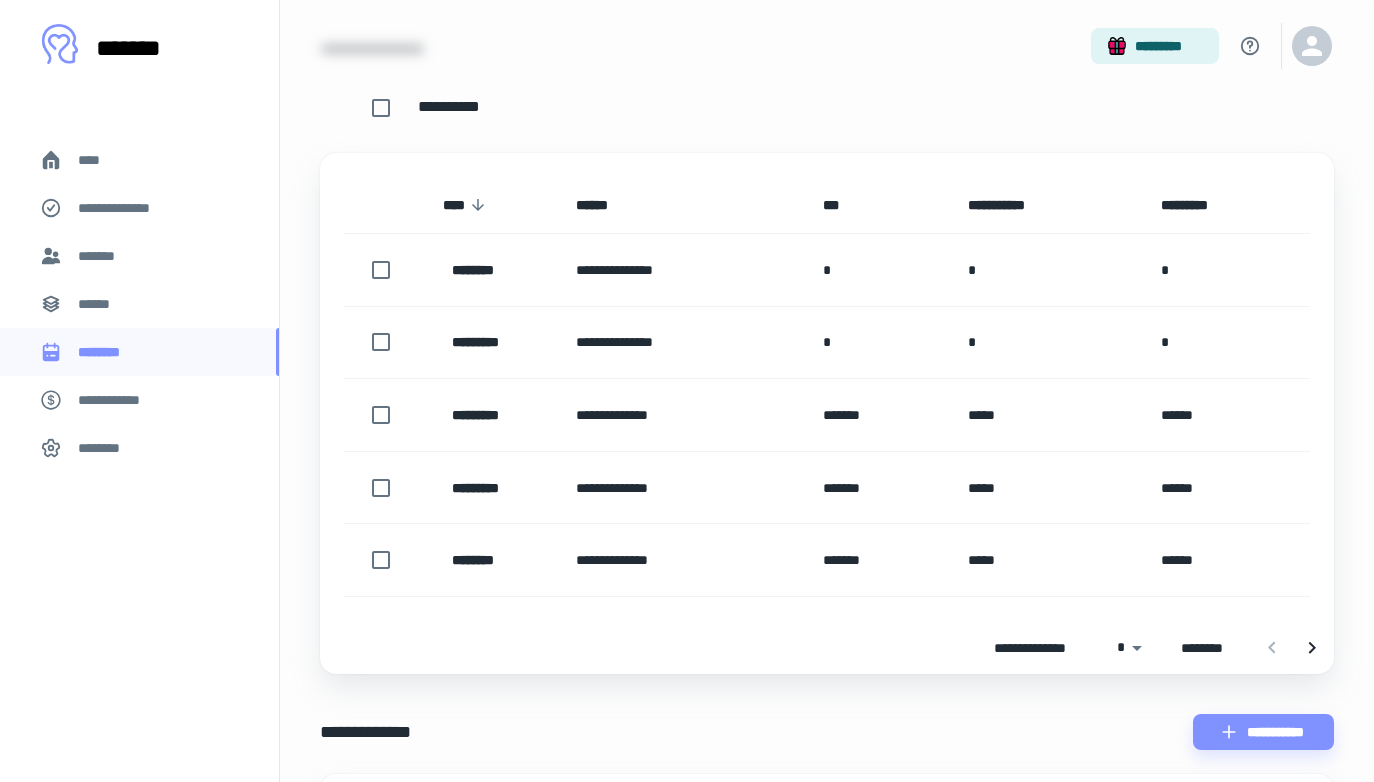click on "*******" at bounding box center [139, 256] 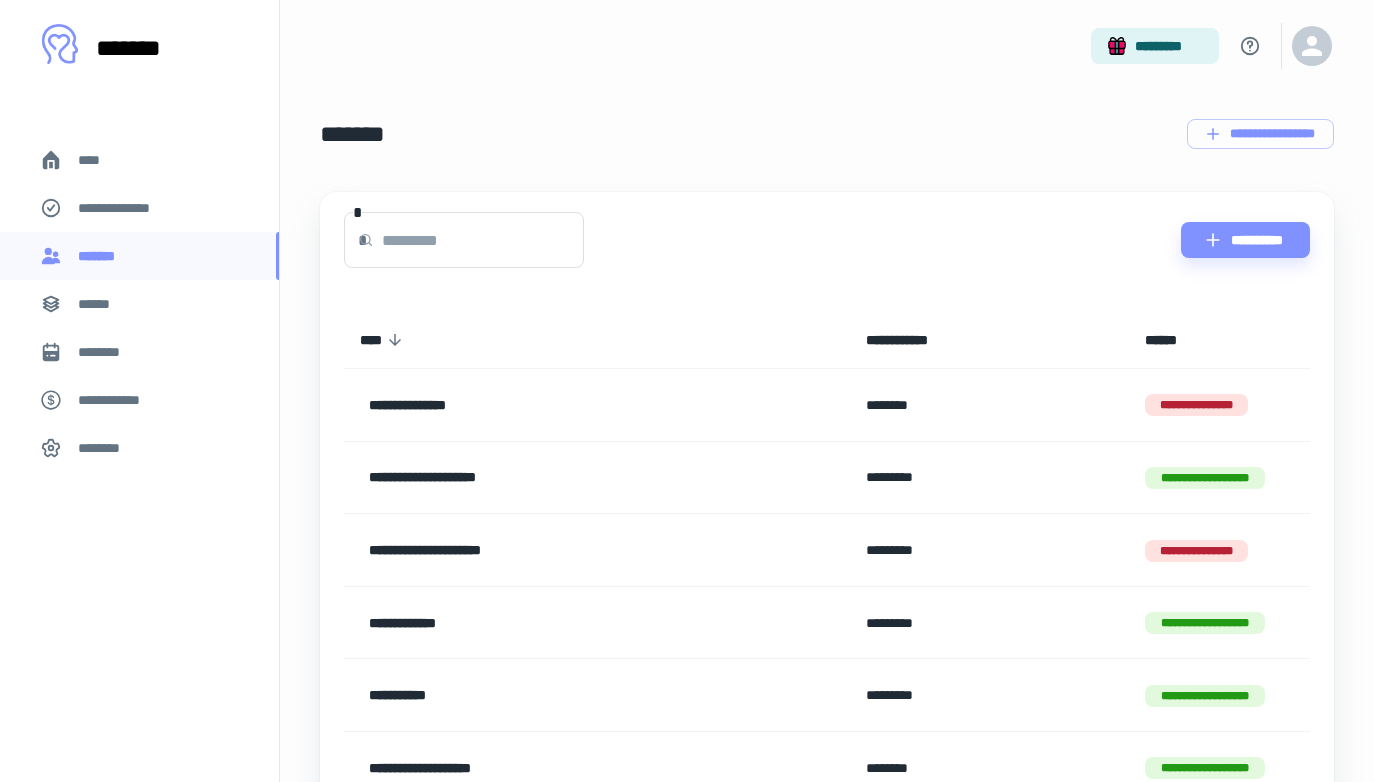 click on "********" at bounding box center (107, 352) 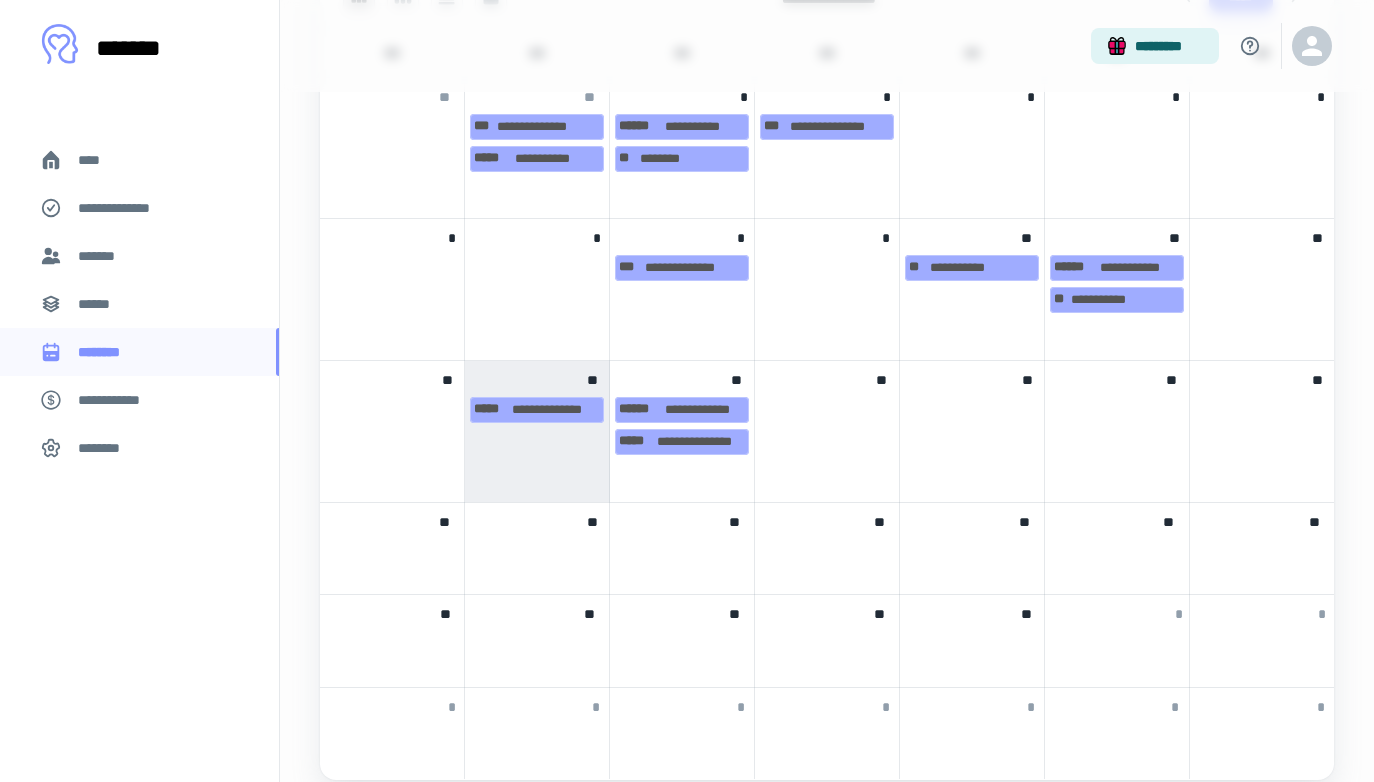 scroll, scrollTop: 1084, scrollLeft: 0, axis: vertical 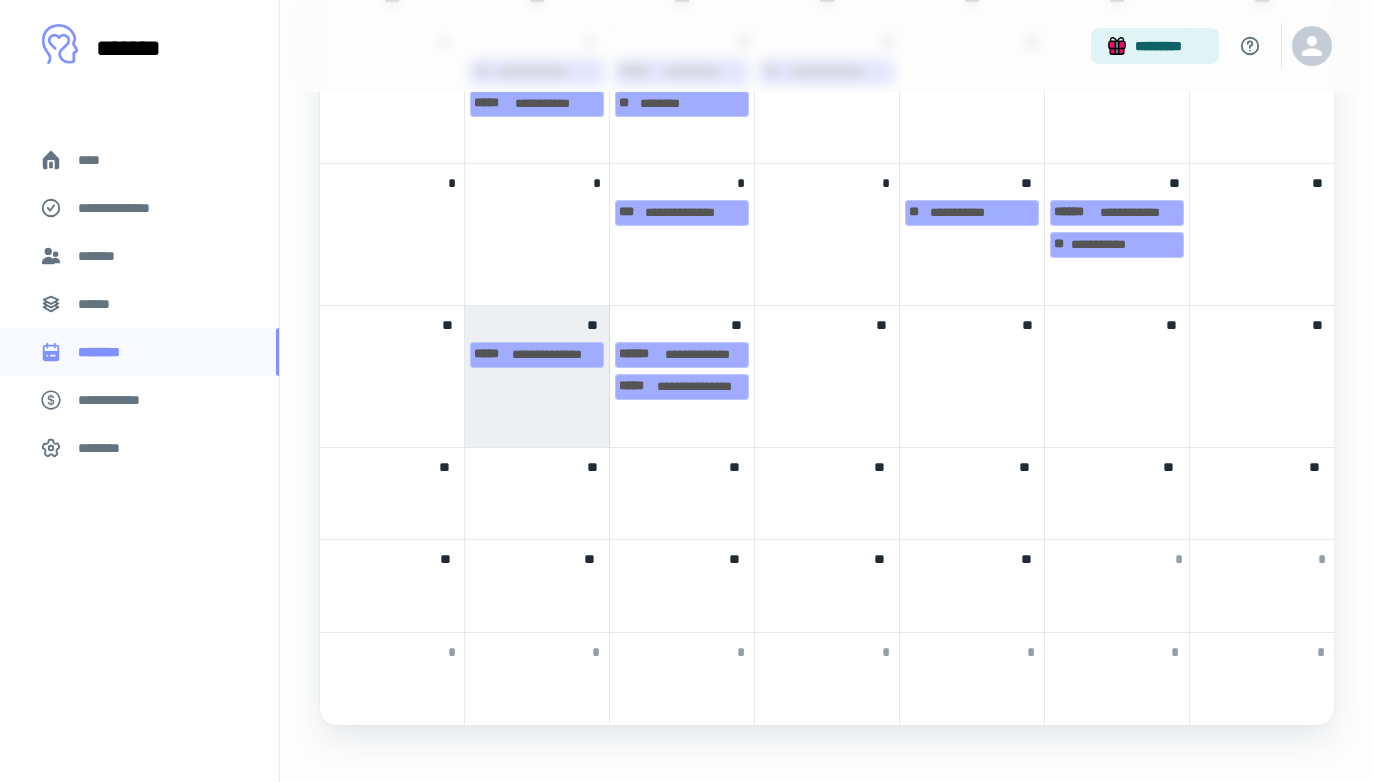 click on "**" at bounding box center [827, 494] 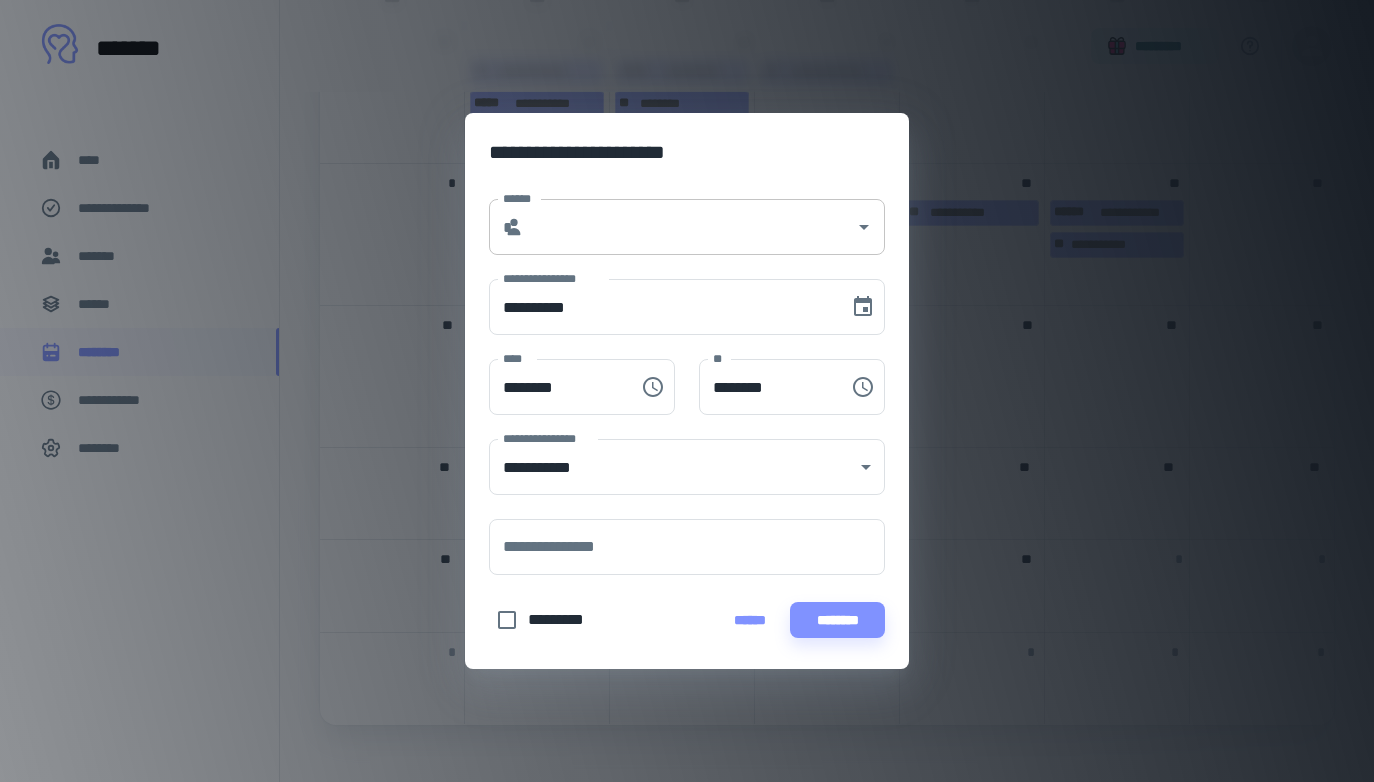 click on "* ******" at bounding box center (687, 227) 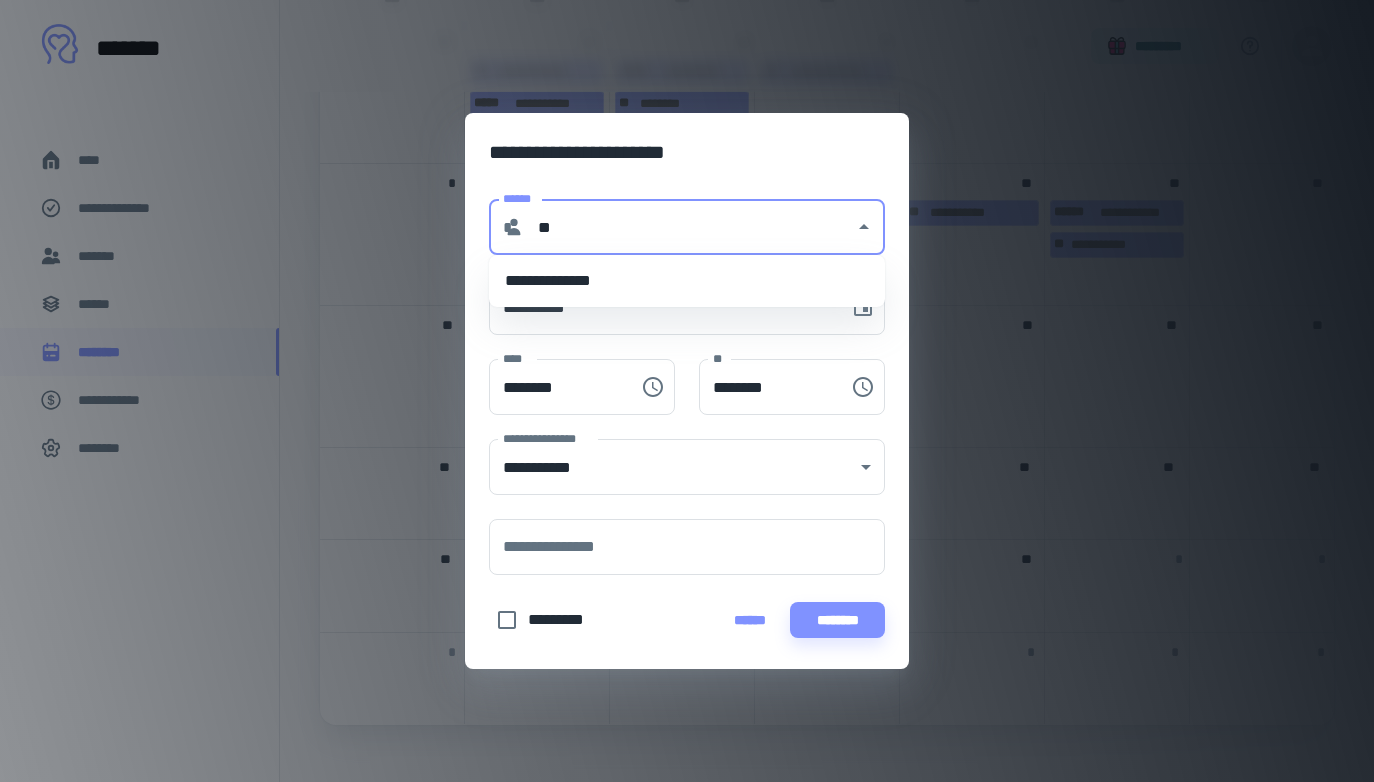 click on "**********" at bounding box center [687, 281] 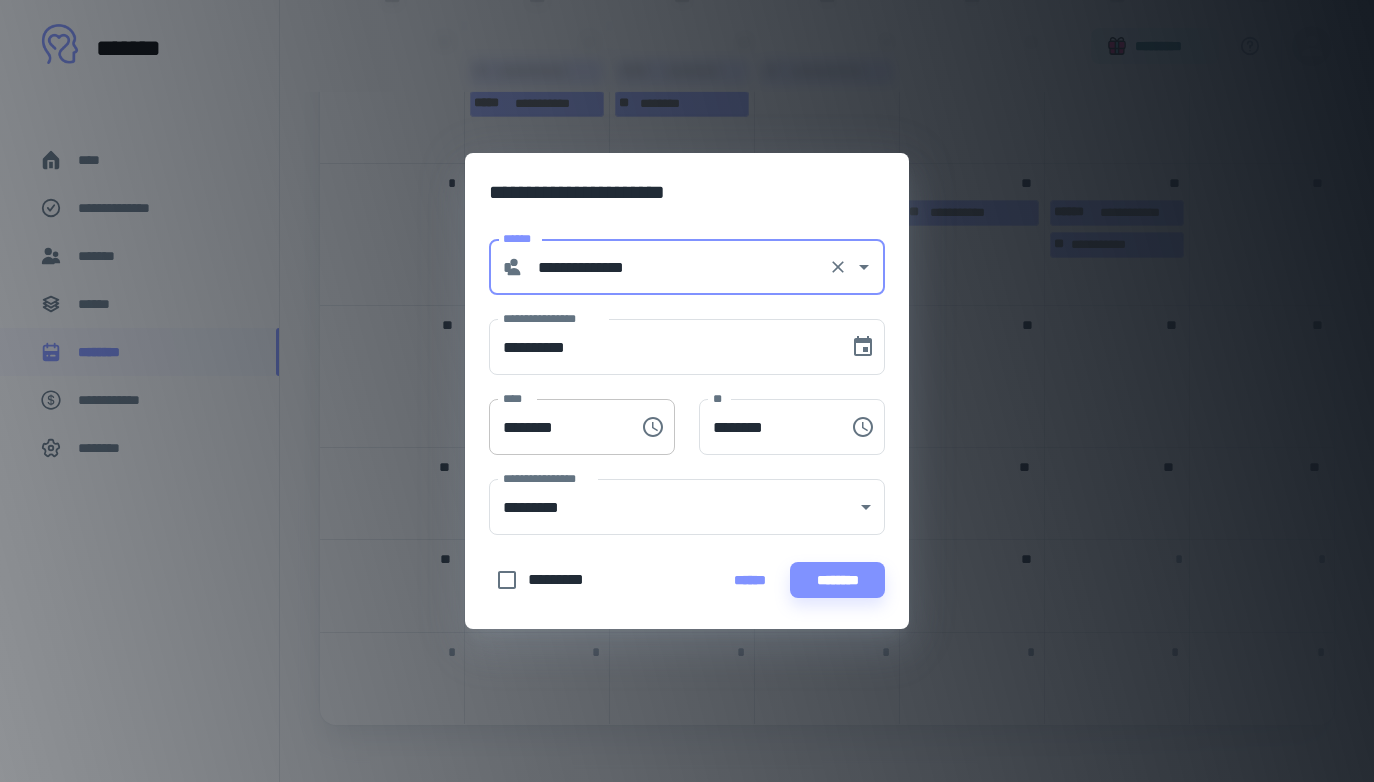 click on "********" at bounding box center (557, 427) 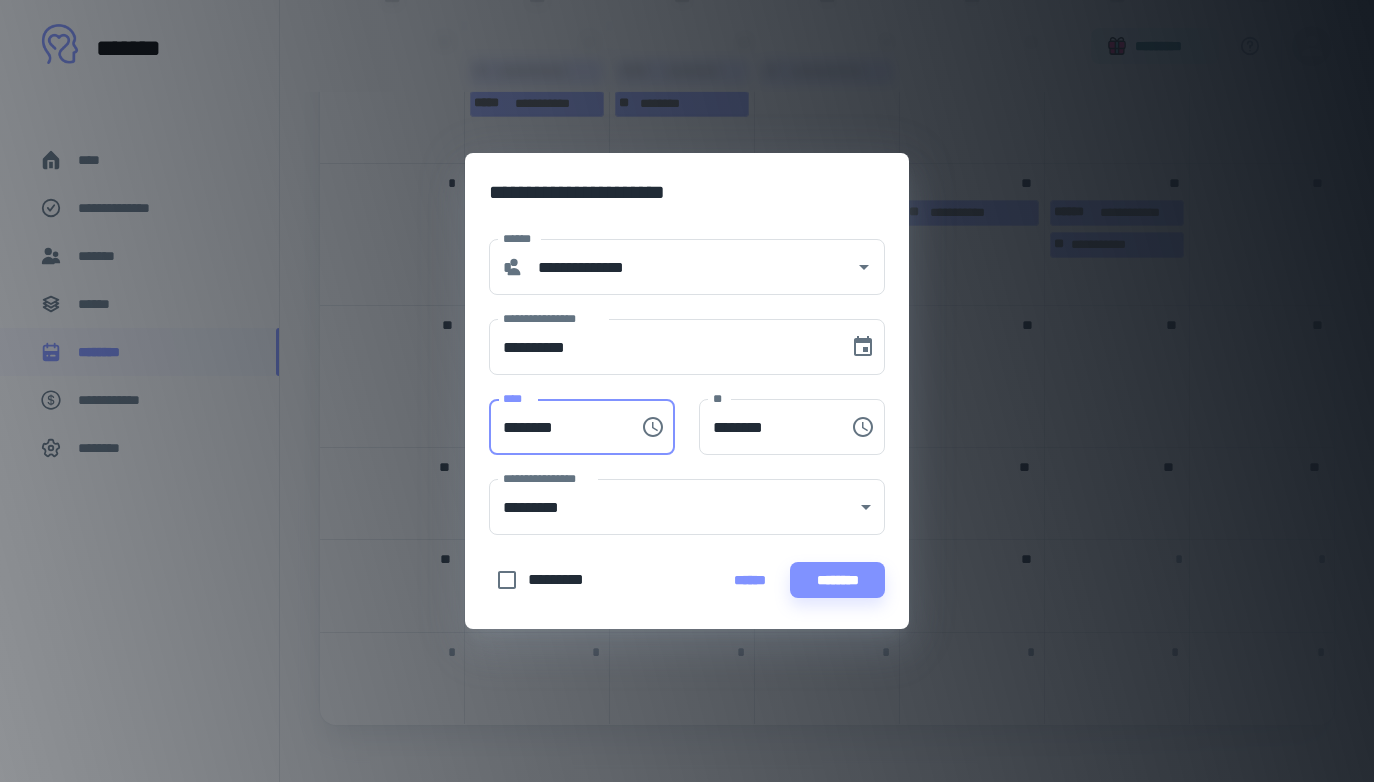 type on "********" 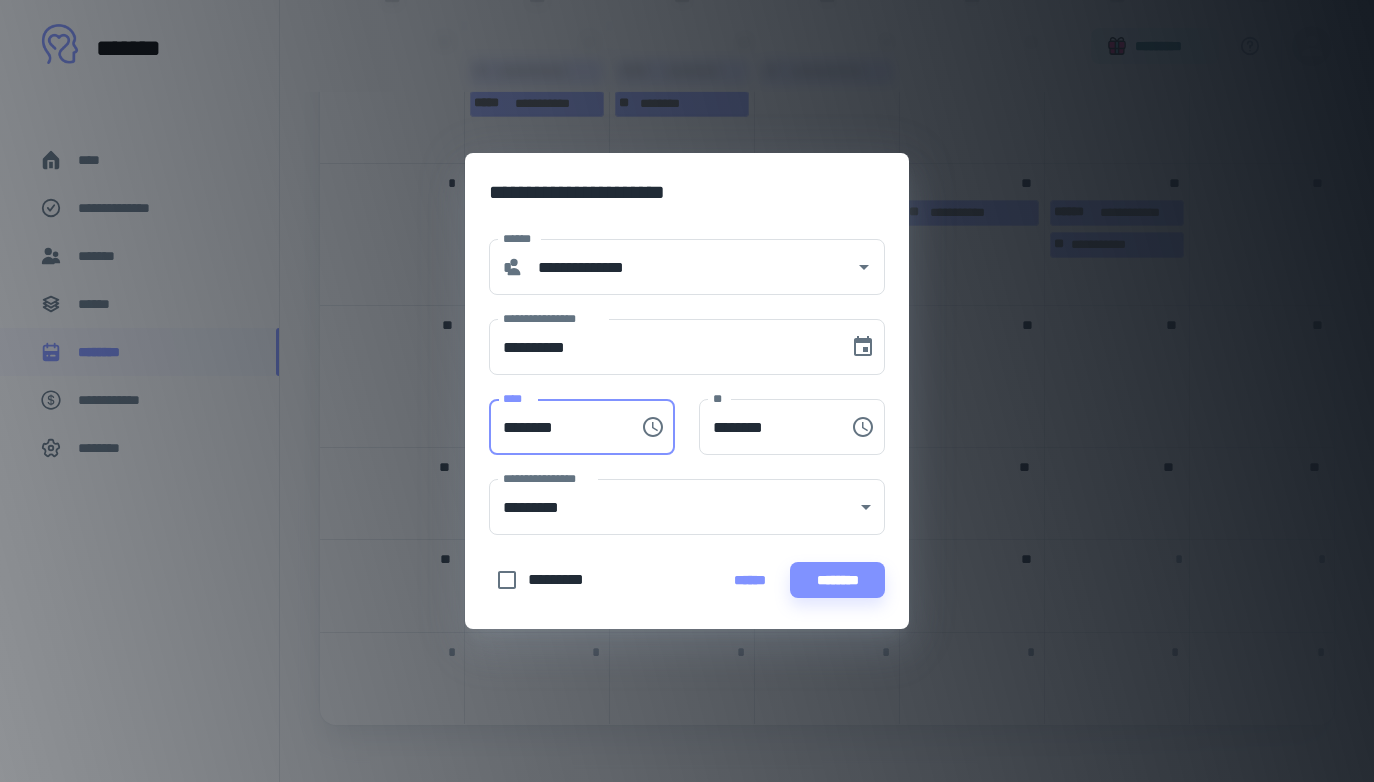 type on "********" 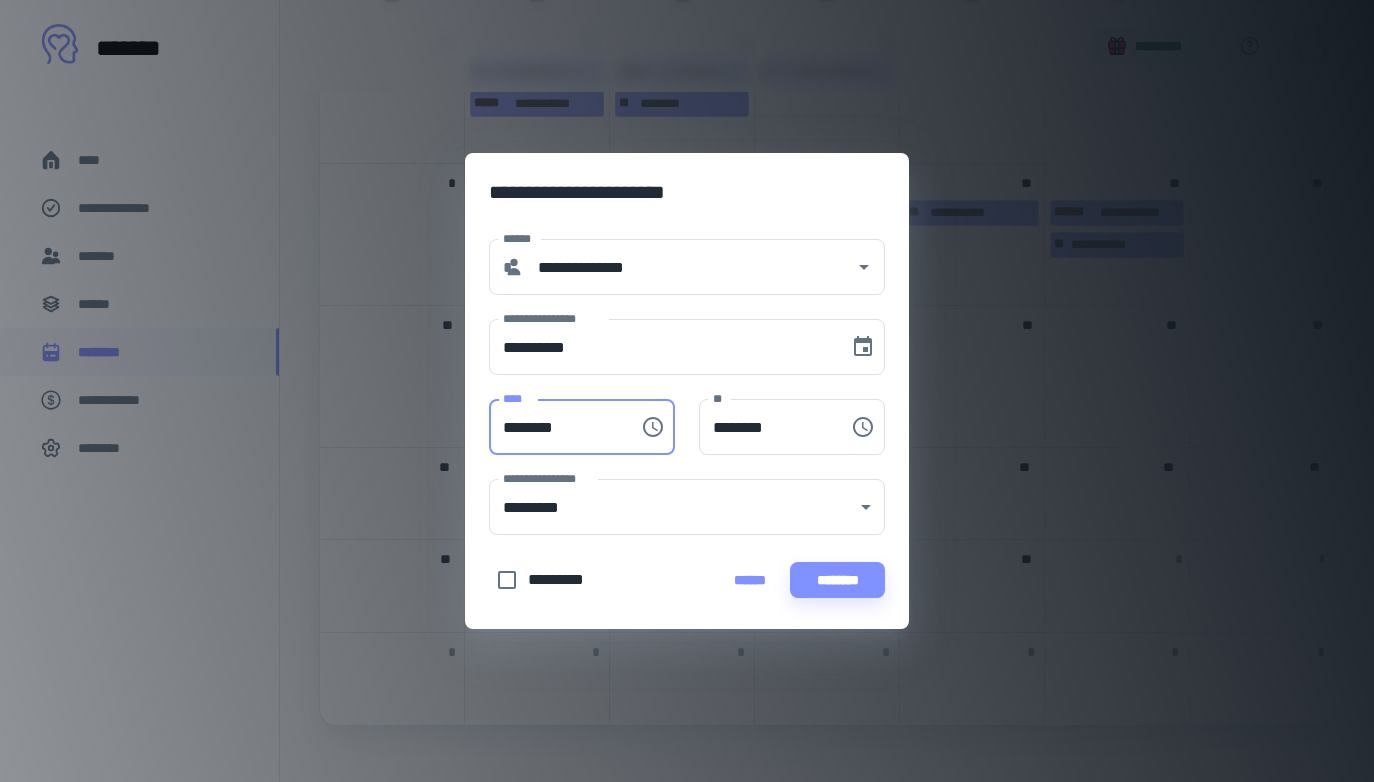 type on "********" 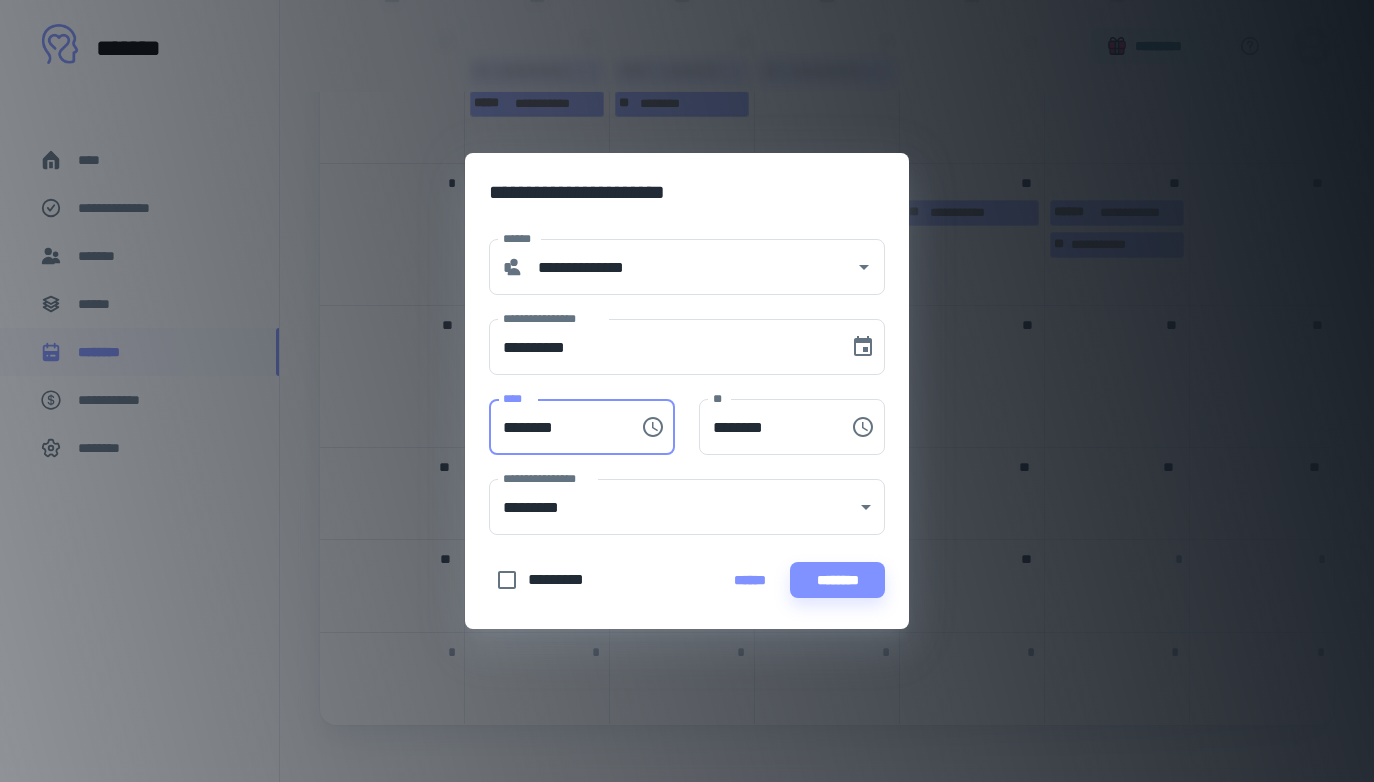 type on "********" 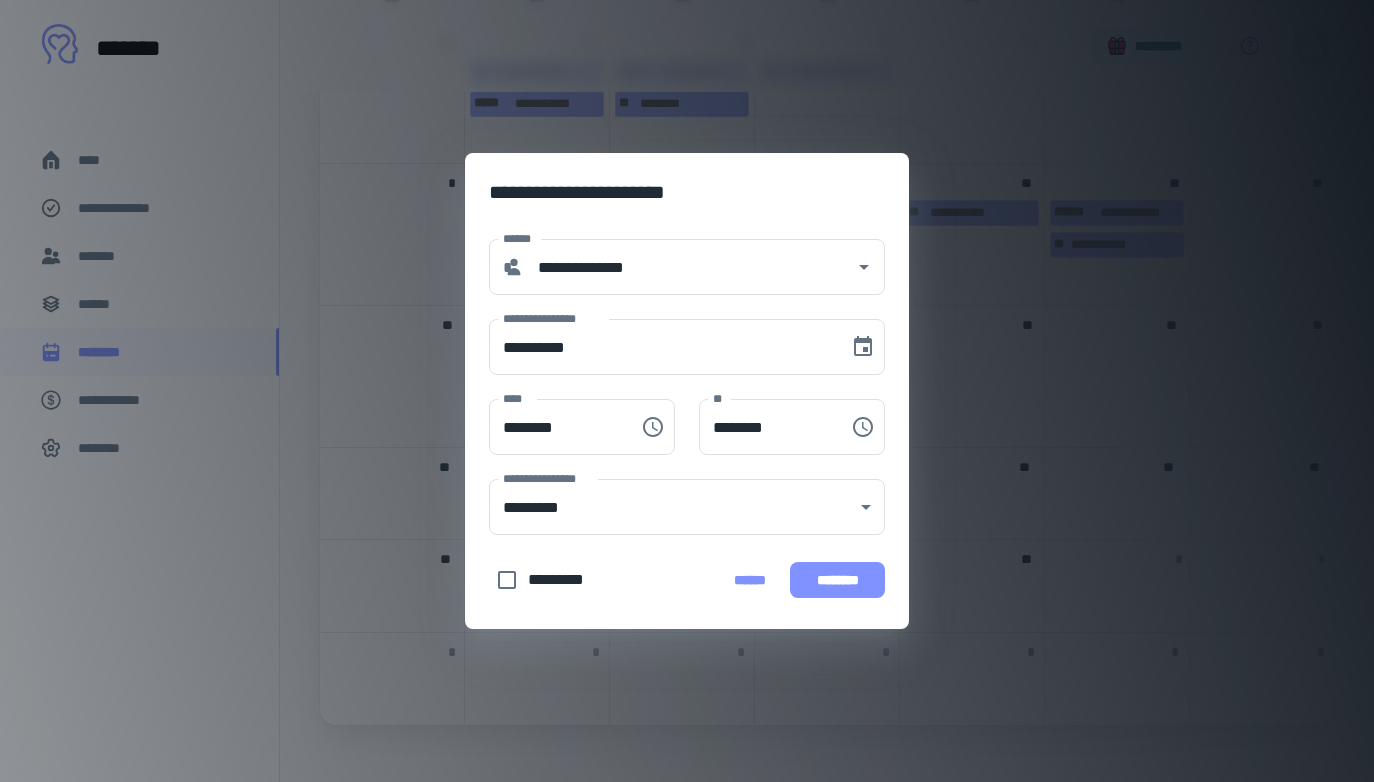 click on "********" at bounding box center (837, 580) 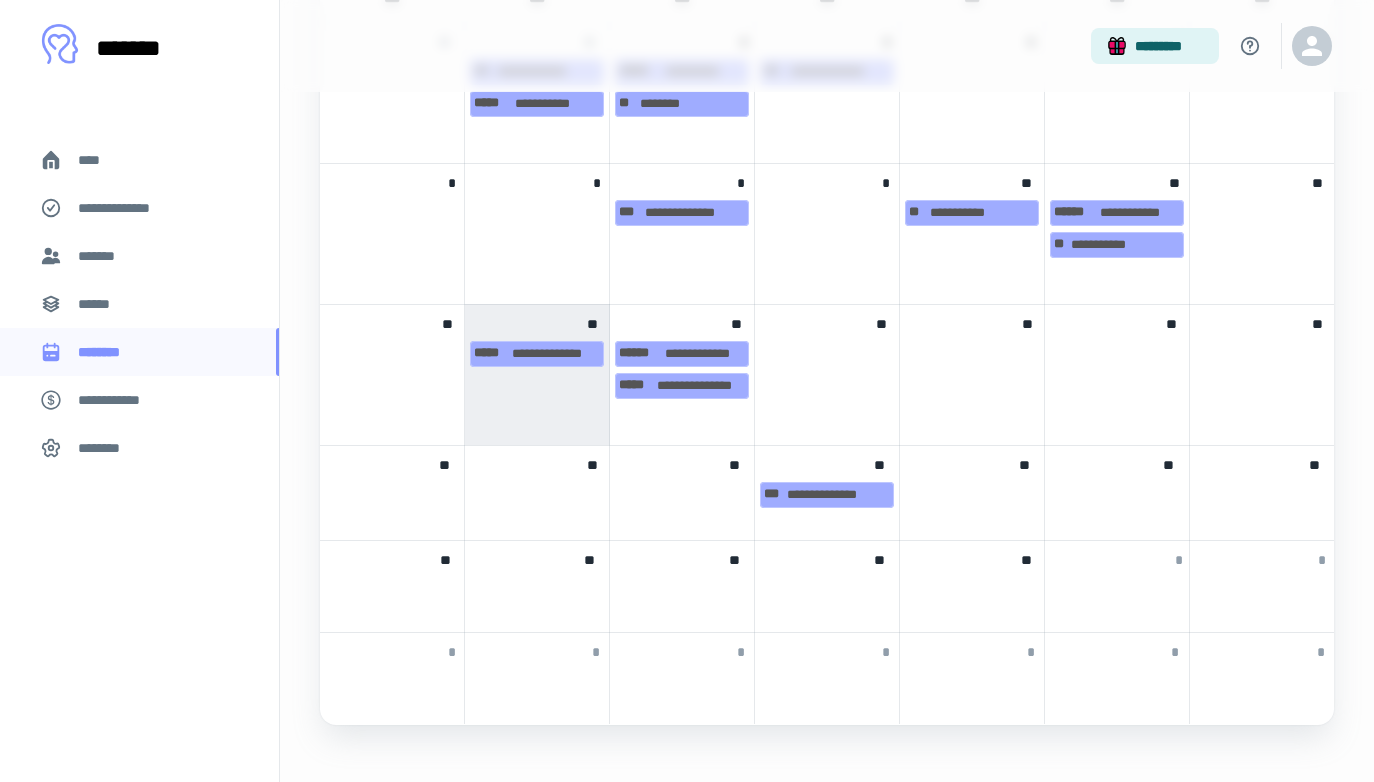 click on "[PHONE] [EMAIL]" at bounding box center (827, 493) 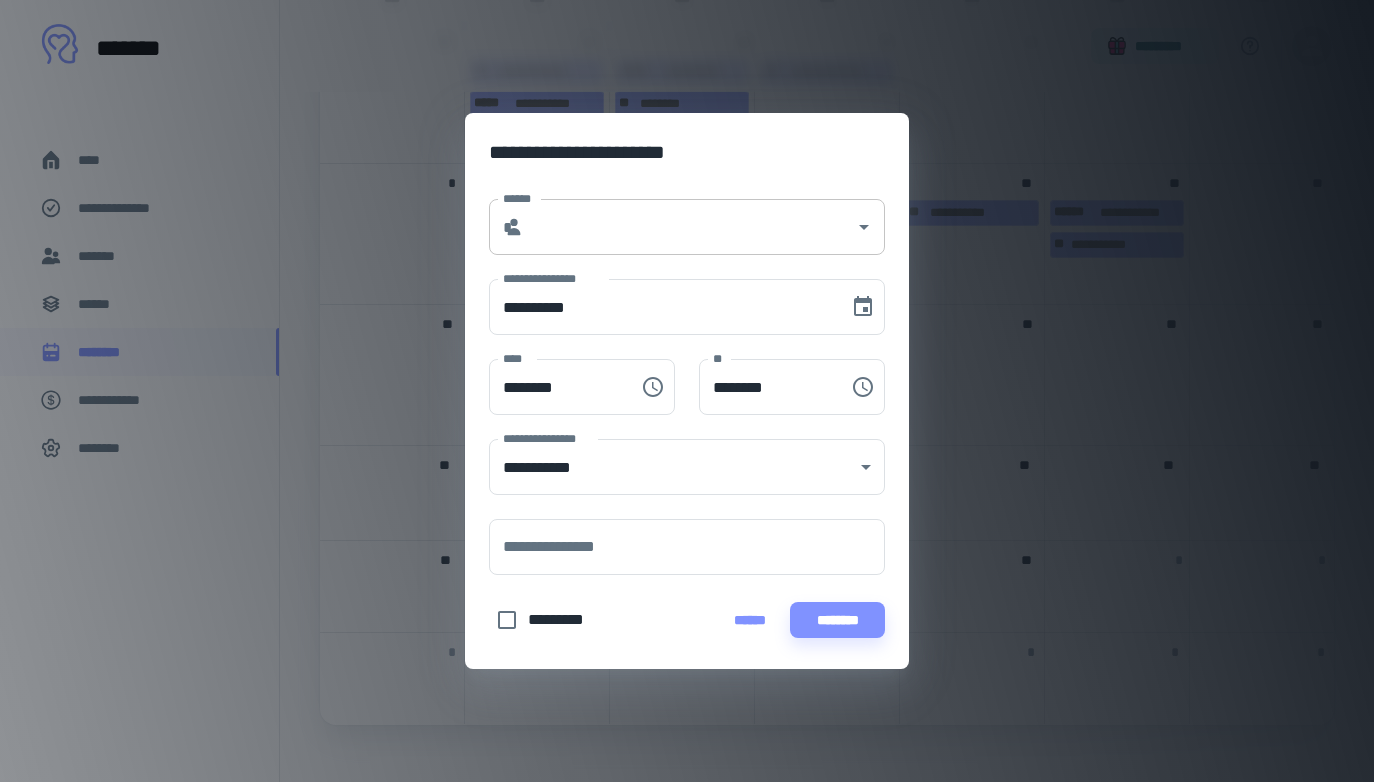click on "******" at bounding box center [689, 227] 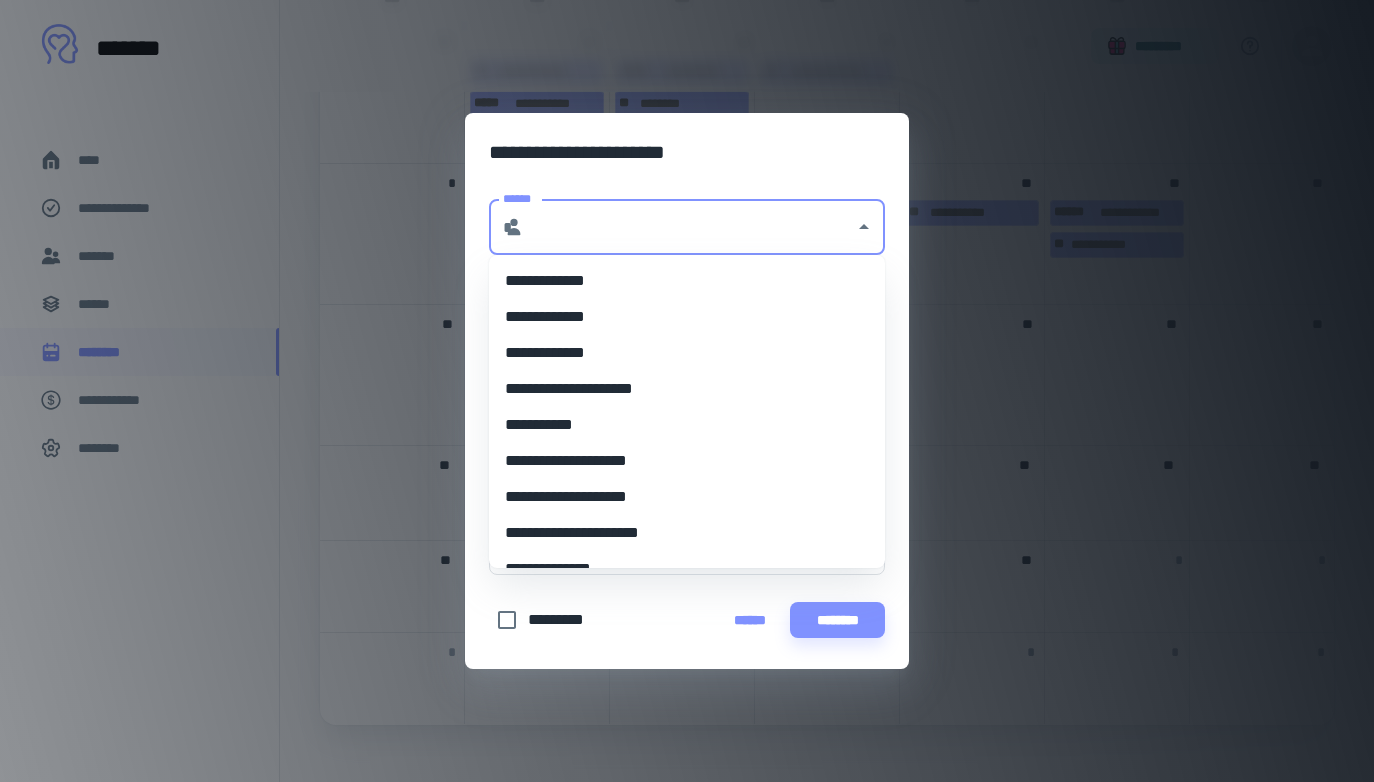 click on "**********" at bounding box center (687, 281) 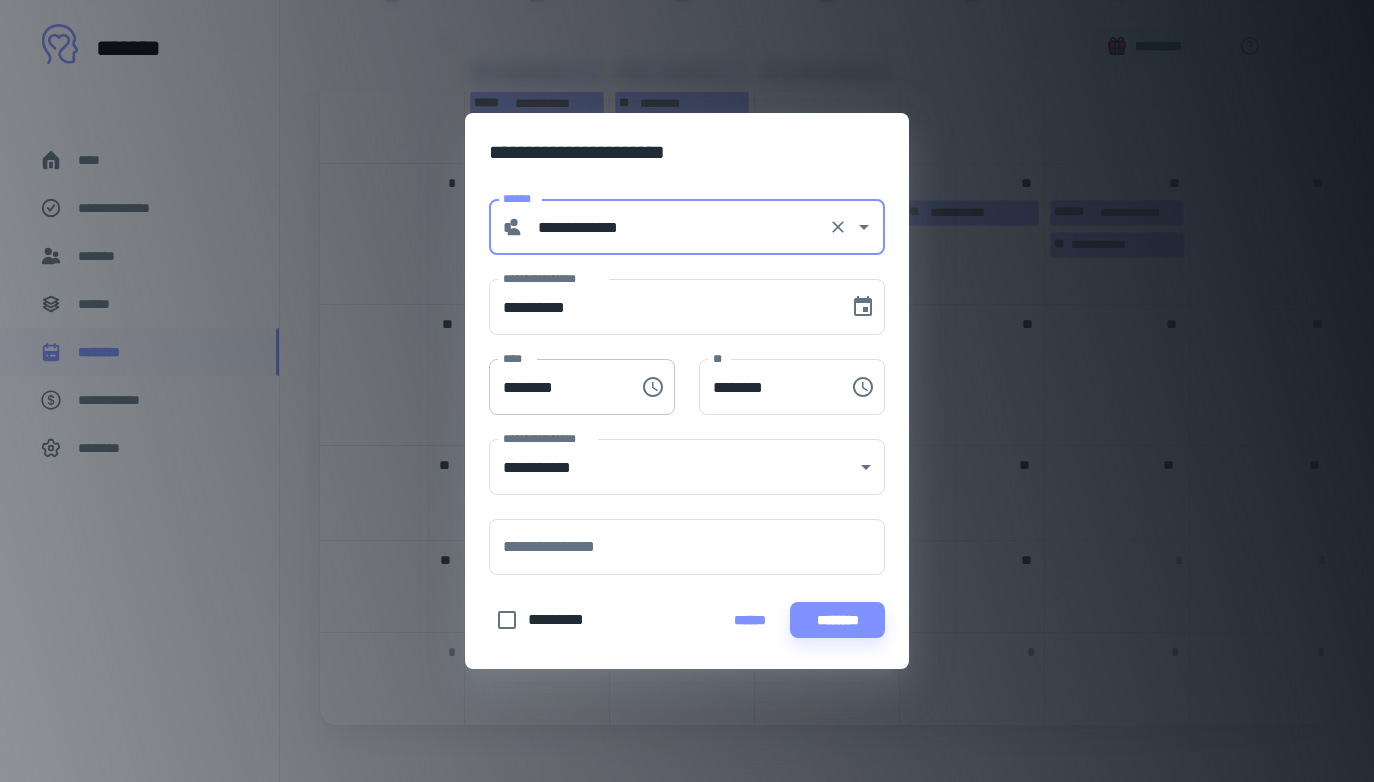 click on "********" at bounding box center (557, 387) 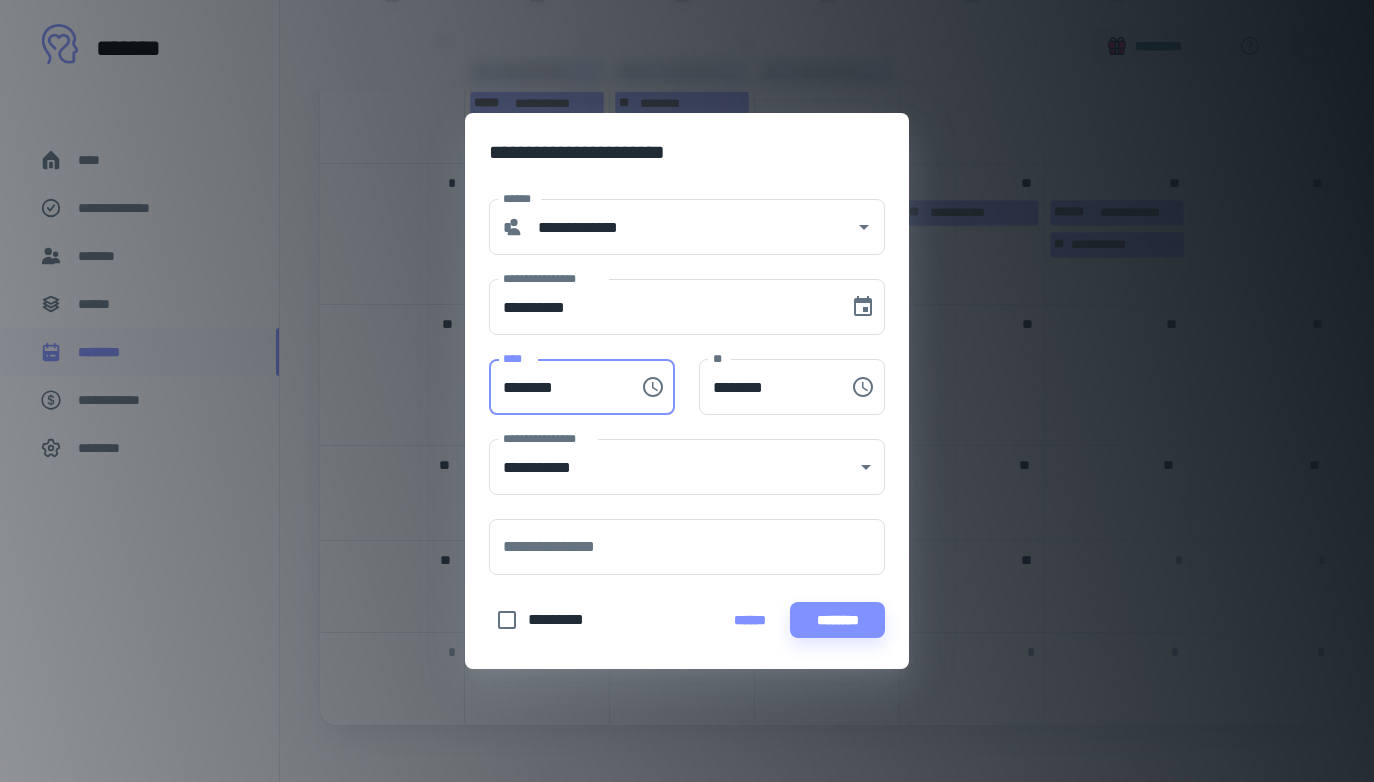 type on "********" 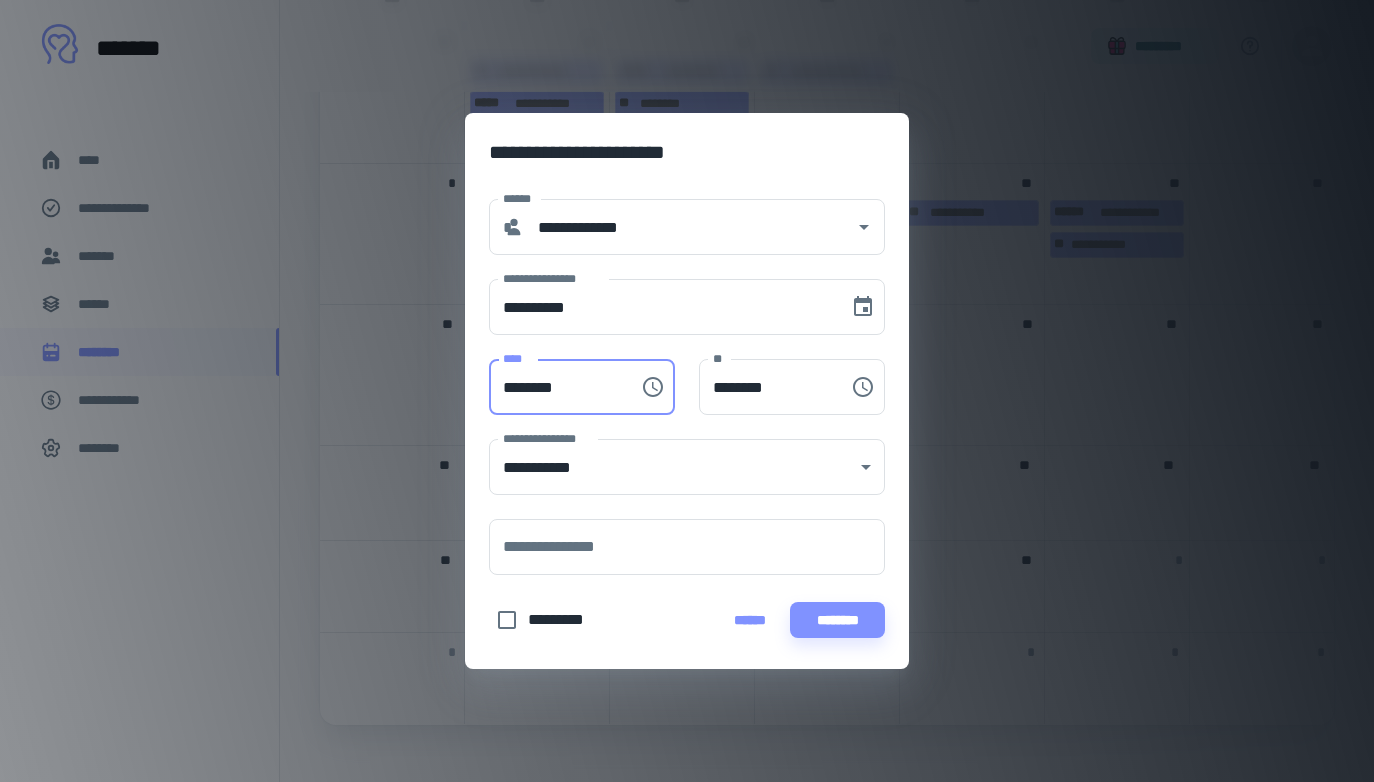click on "********* ****** ********" at bounding box center (687, 620) 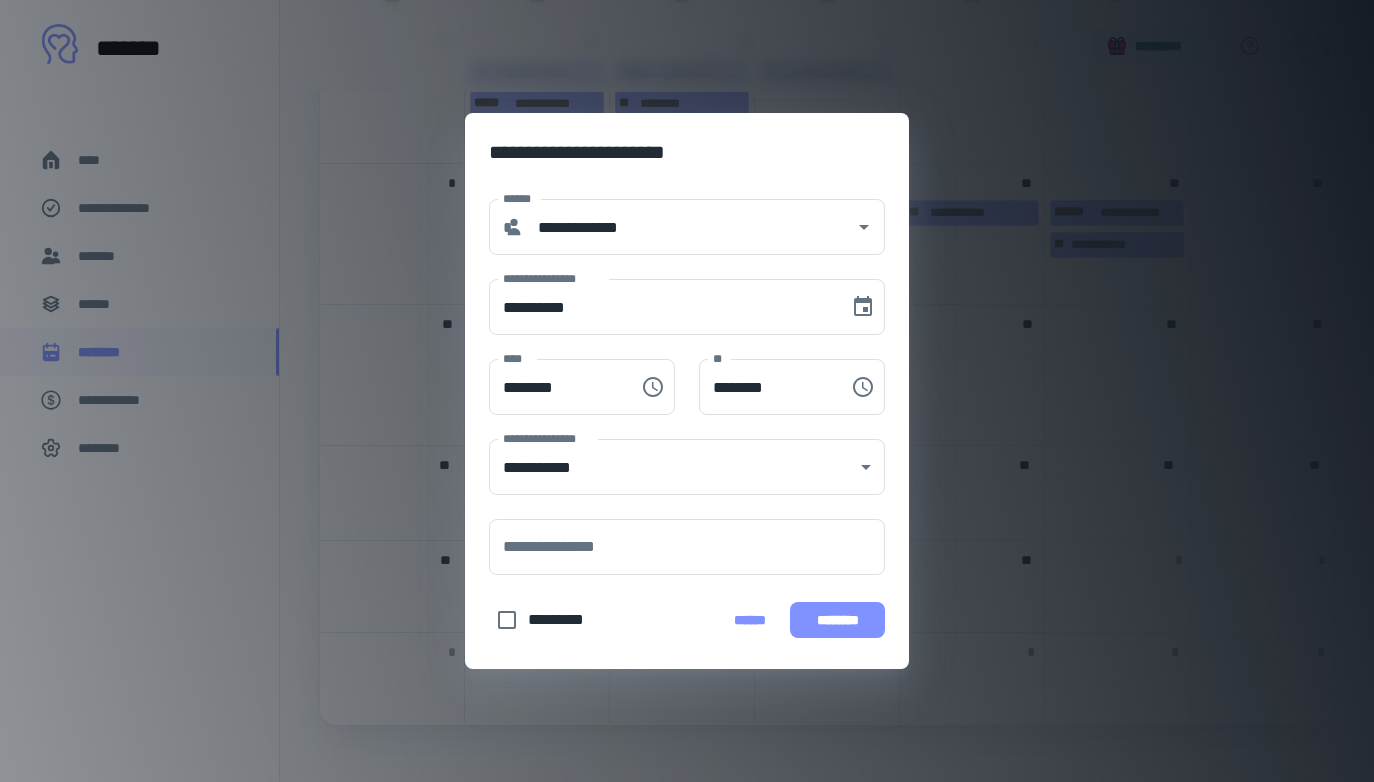 click on "********" at bounding box center (837, 620) 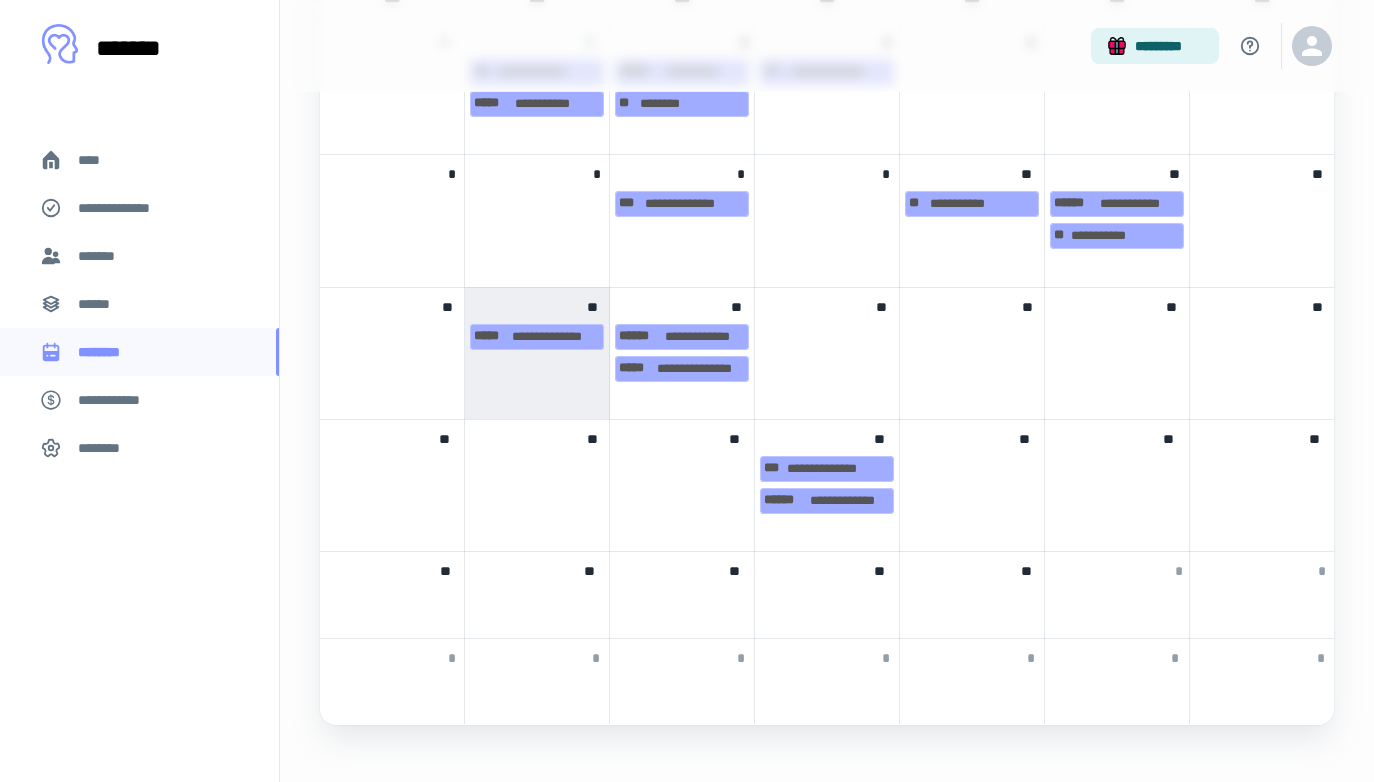 click on "[PHONE] [EMAIL]" at bounding box center (827, 485) 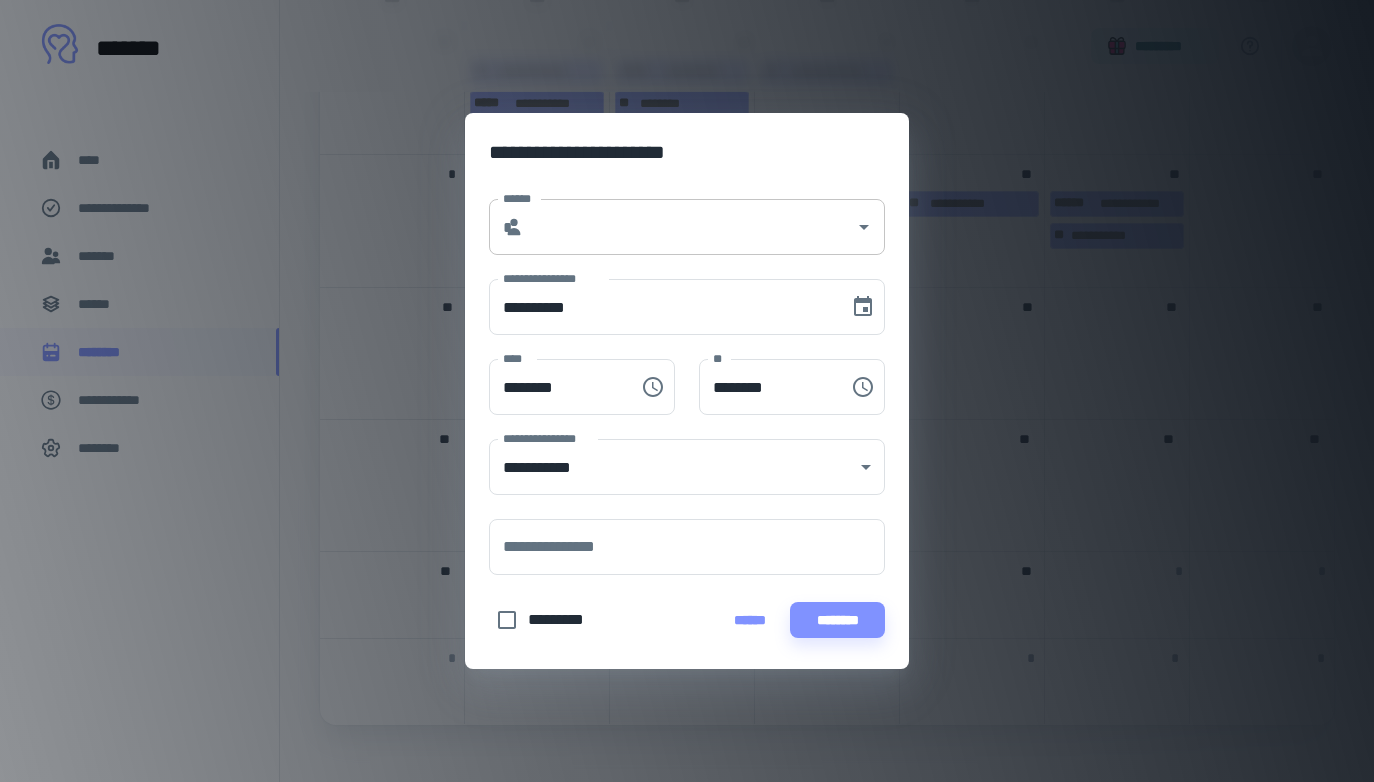click on "******" at bounding box center (689, 227) 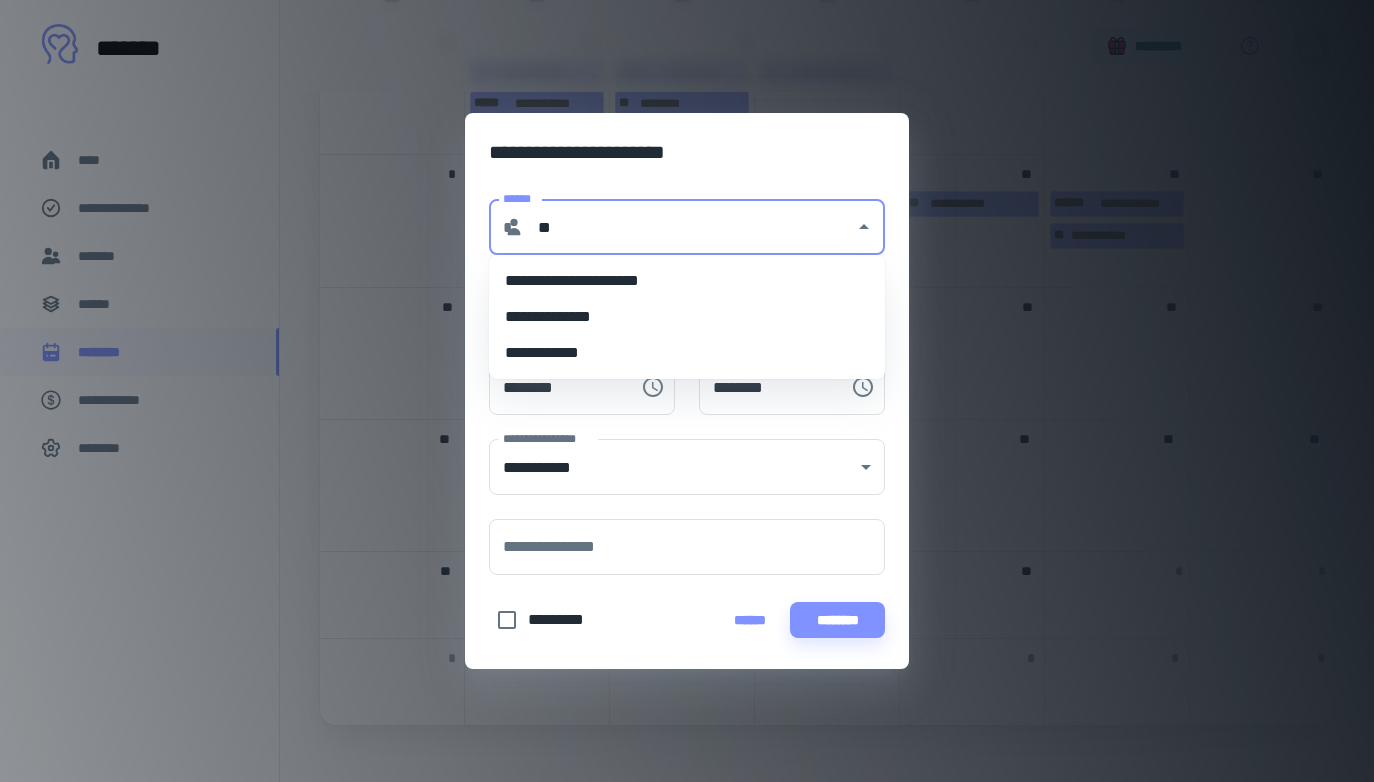 click on "**********" at bounding box center [687, 353] 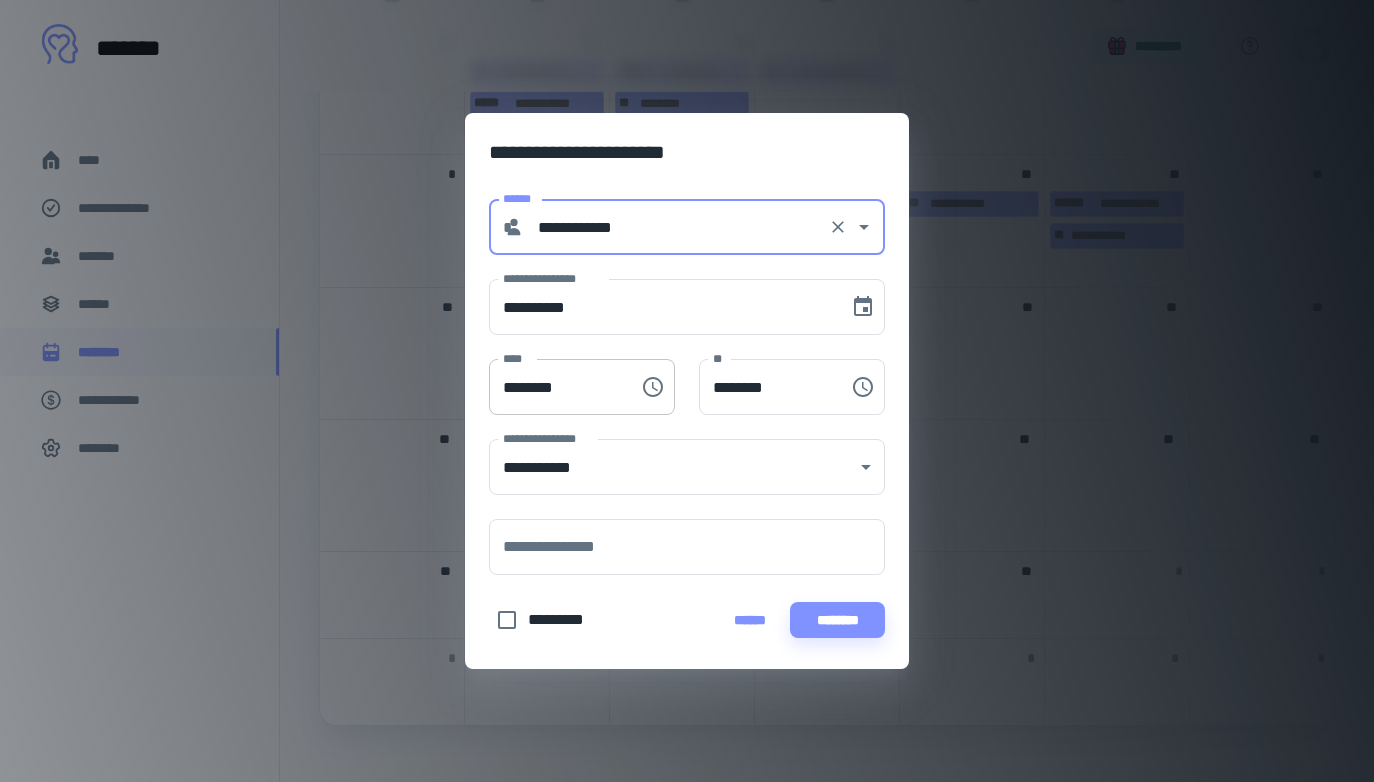 click on "********" at bounding box center [557, 387] 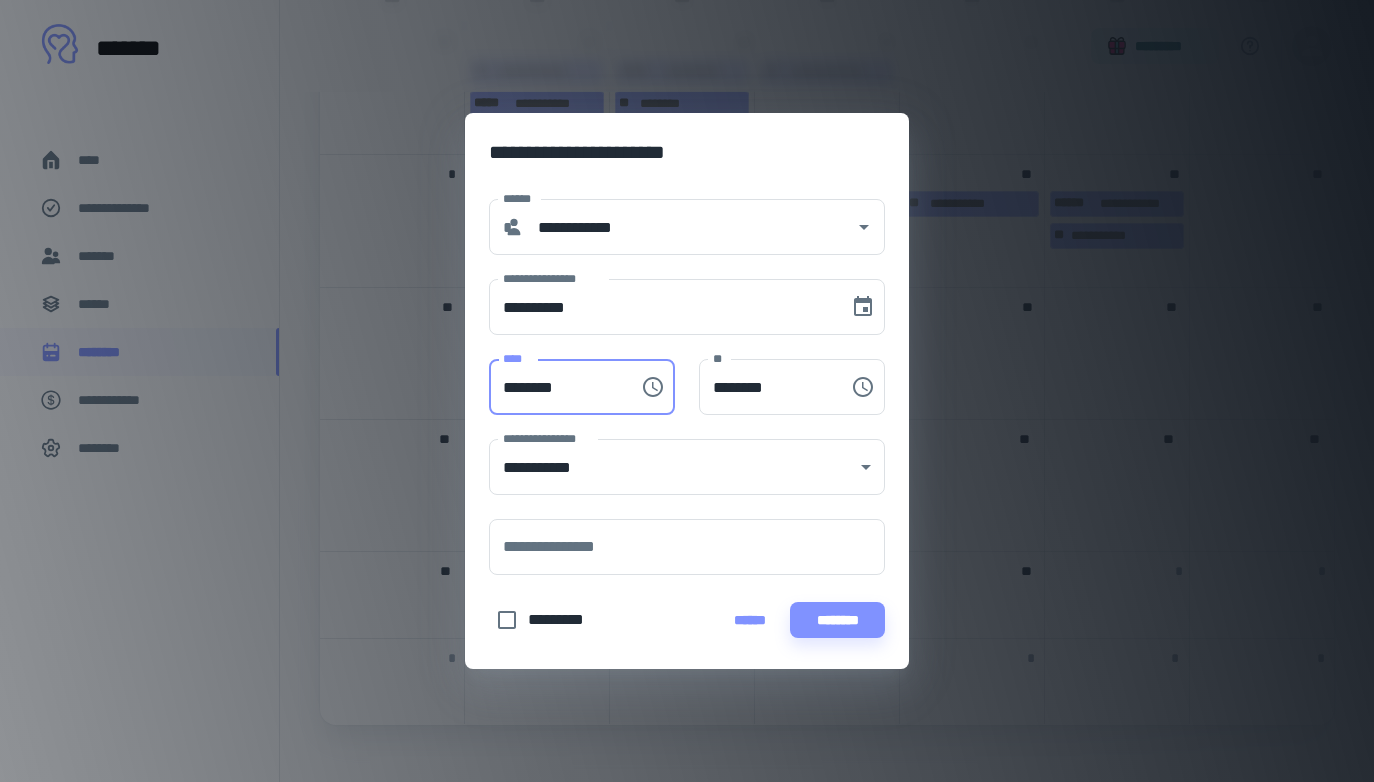 type on "********" 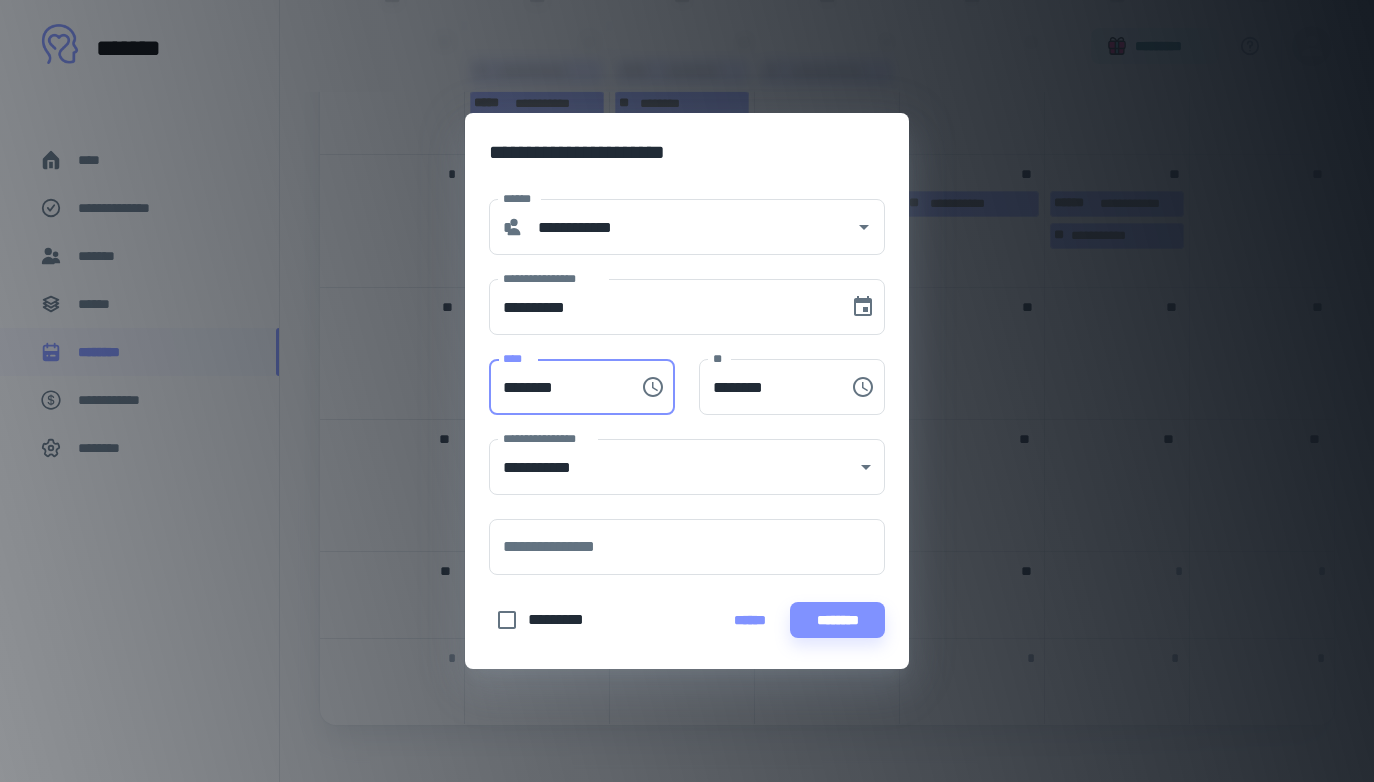 click on "**********" at bounding box center (687, 391) 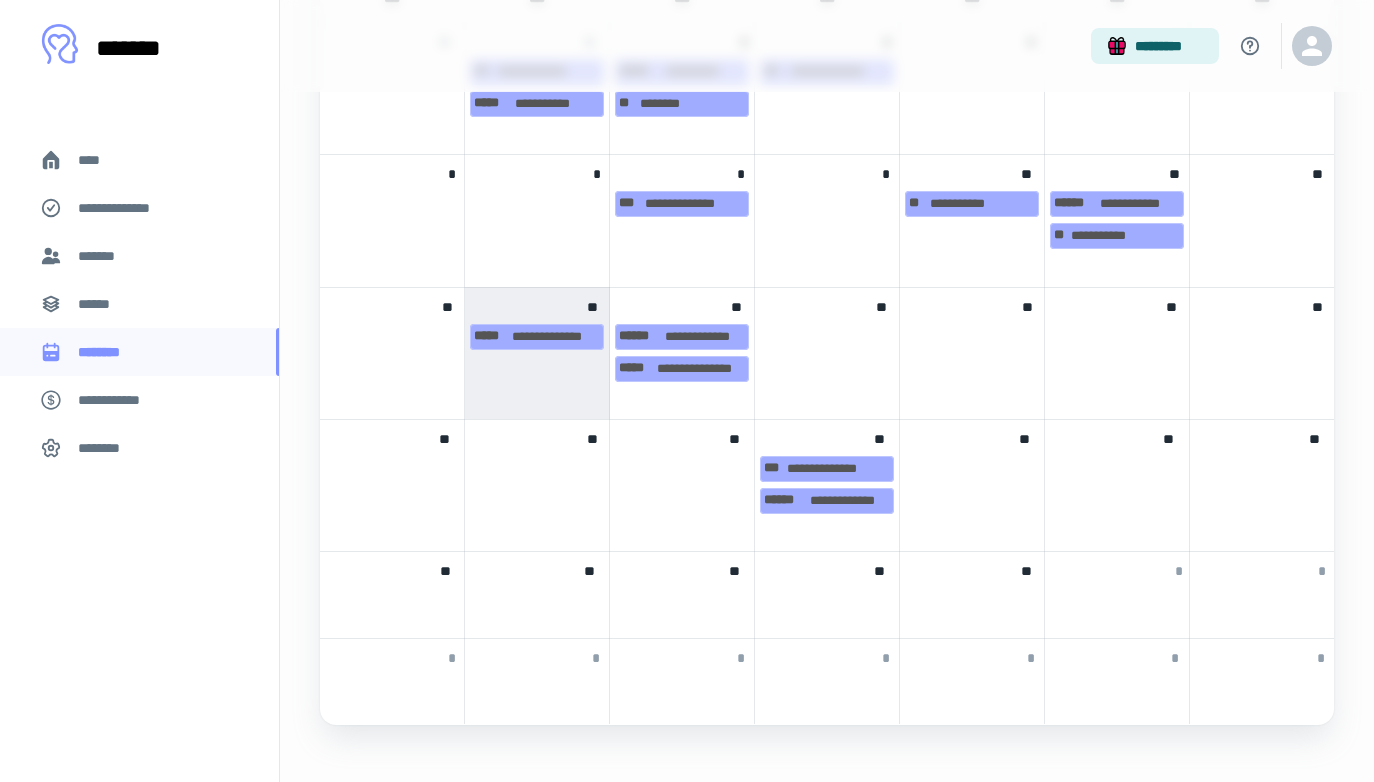 click on "[PHONE] [EMAIL]" at bounding box center (827, 485) 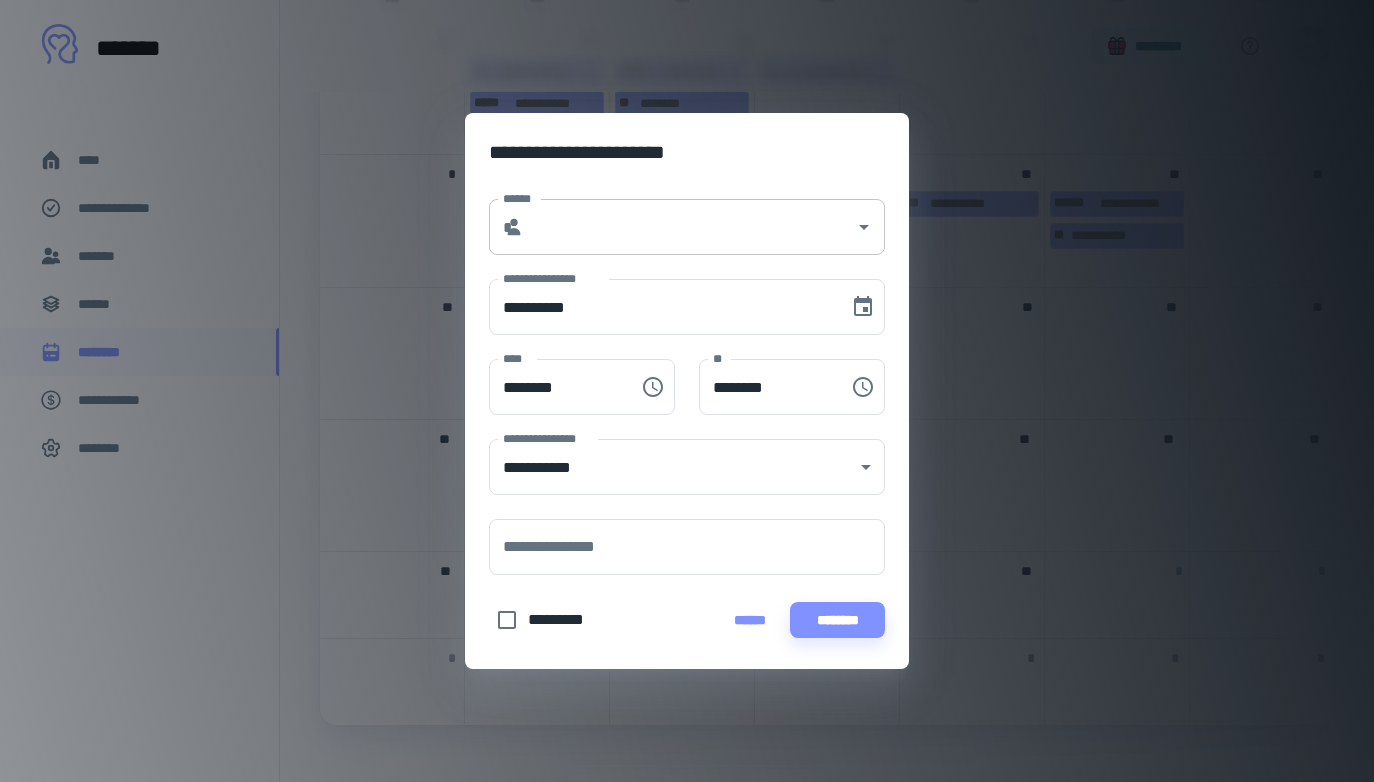 click on "******" at bounding box center (689, 227) 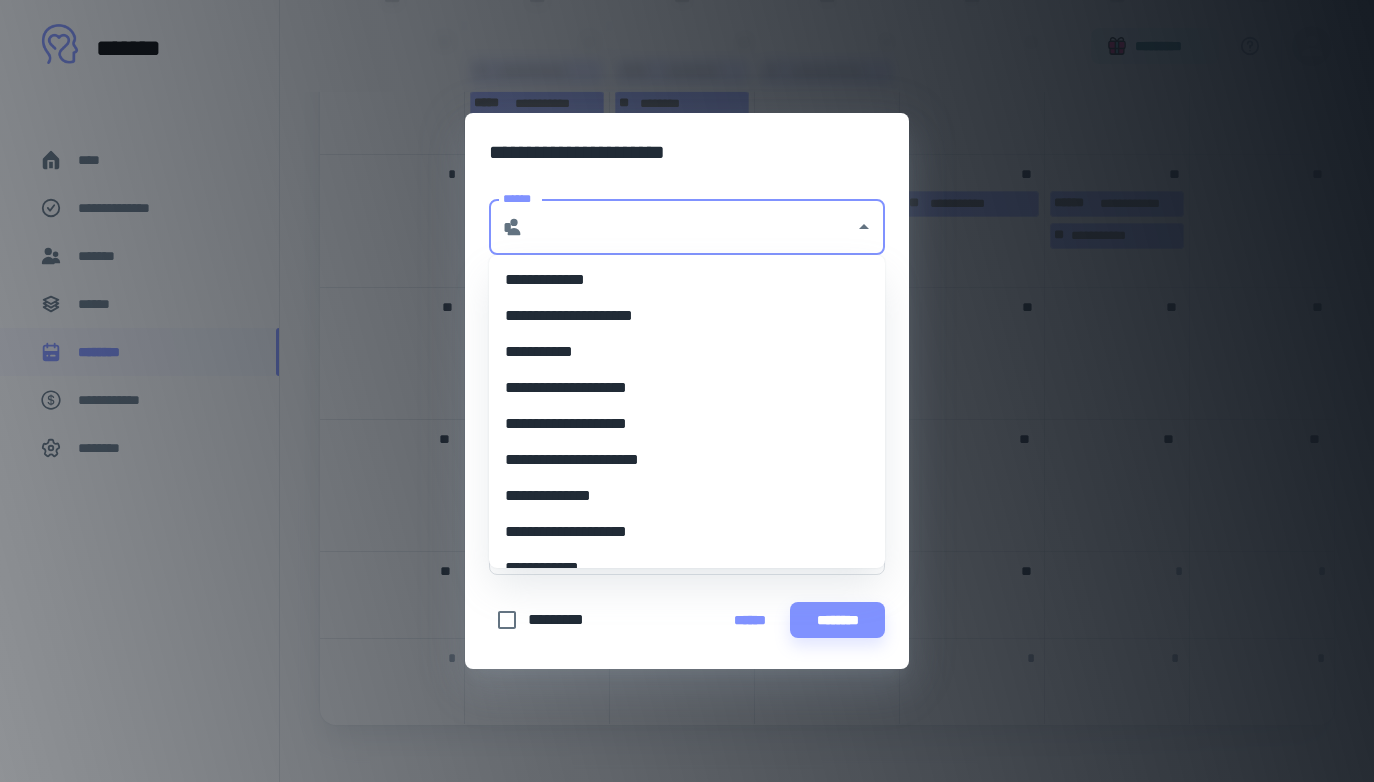 scroll, scrollTop: 243, scrollLeft: 0, axis: vertical 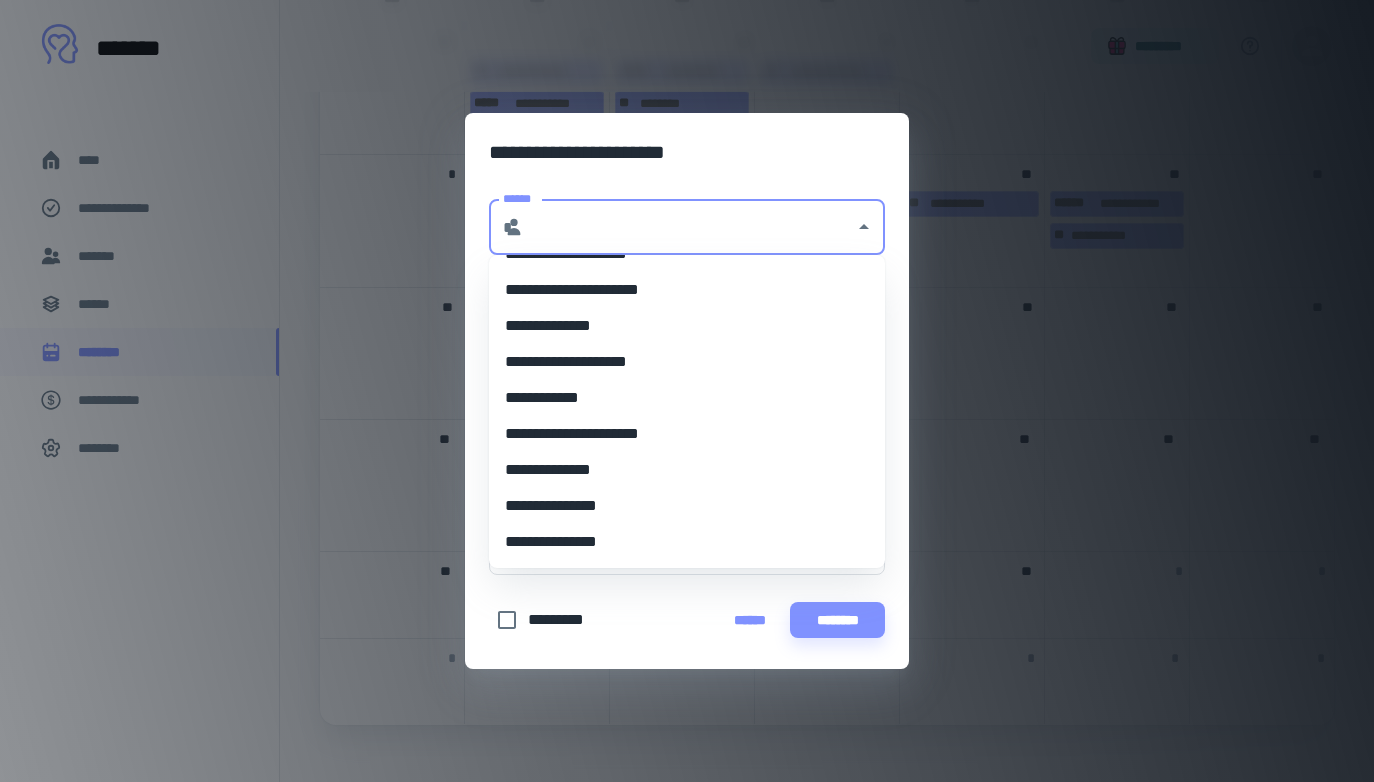 click on "**********" at bounding box center (687, 398) 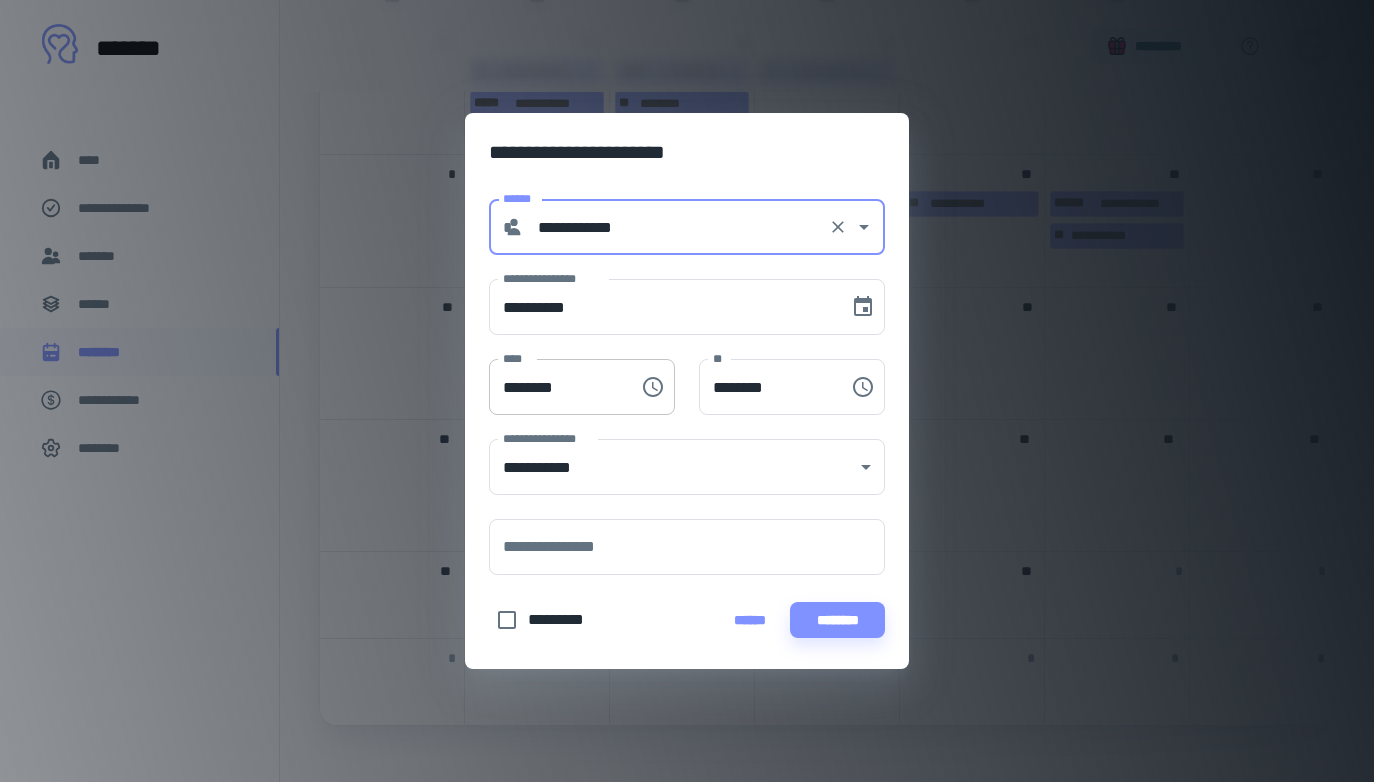 click on "********" at bounding box center [557, 387] 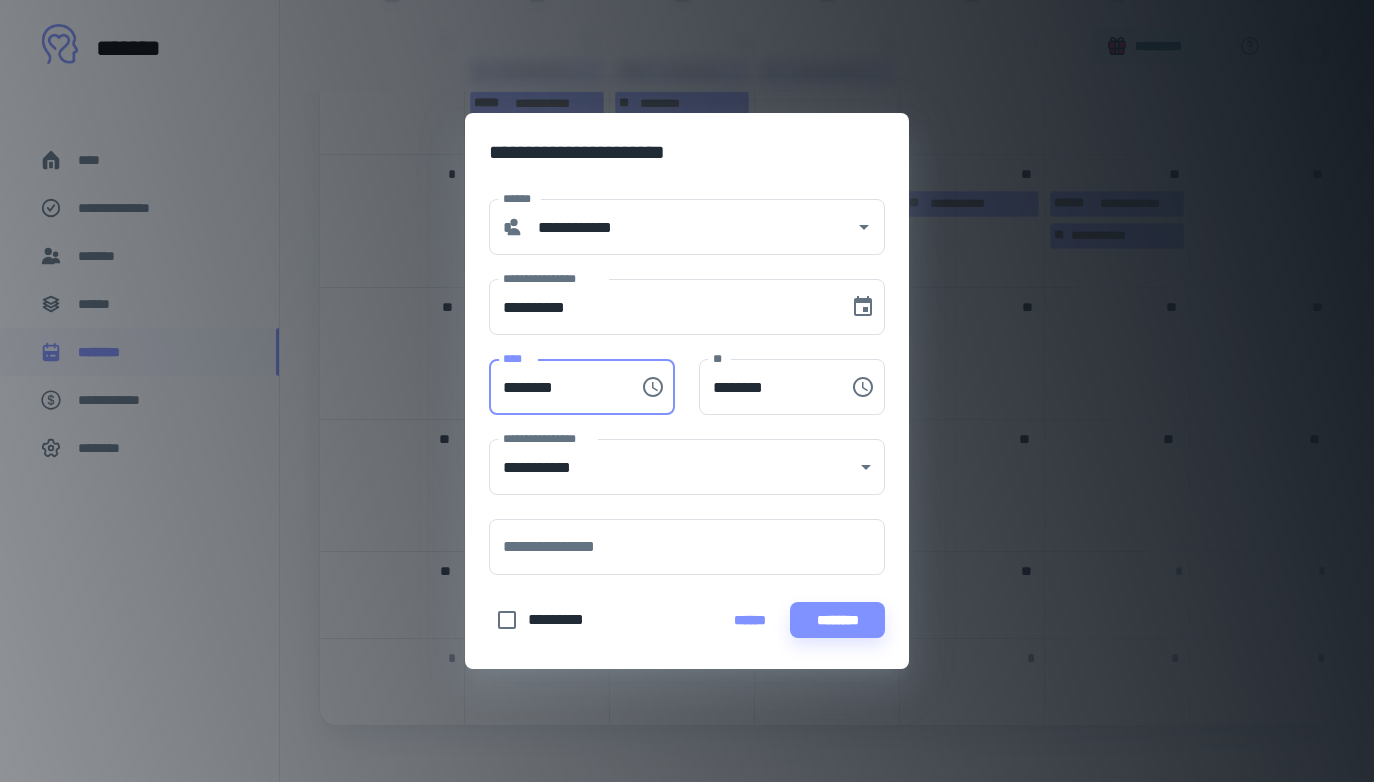 type on "********" 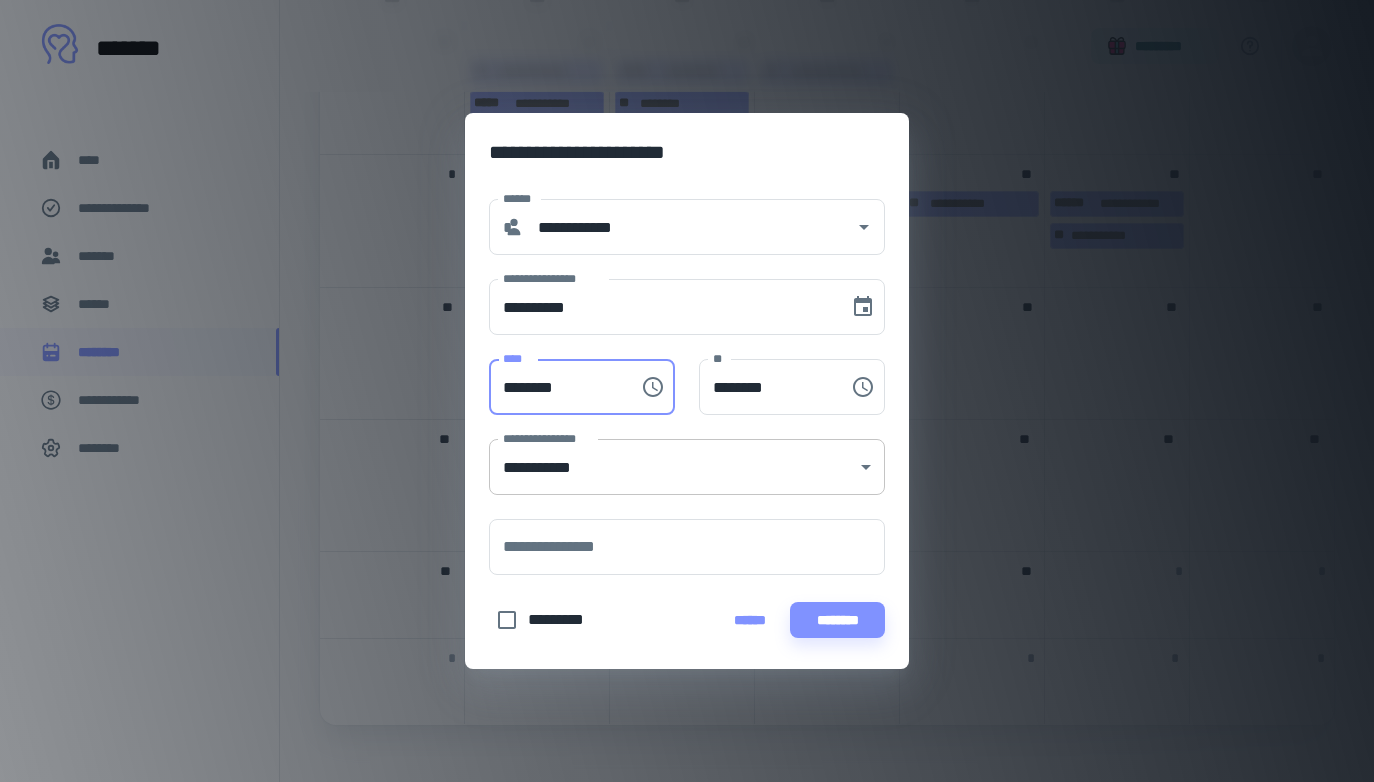 click on "[FIRST] [LAST] [ADDRESS] [CITY] [STATE] [ZIP] [COUNTRY] [PHONE] [EMAIL] [DOB] [AGE] [GENDER] [MARITAL_STATUS] [OCCUPATION] [NATIONALITY] [PASSPORT_NUMBER] [DRIVER_LICENSE] [CREDIT_CARD] [SSN] [TRAVEL_DATE] [DESTINATION] [FIRST] [LAST] [ADDRESS] [CITY] [STATE] [ZIP] [COUNTRY] [PHONE] [EMAIL] [DOB] [AGE] [GENDER] [MARITAL_STATUS] [OCCUPATION] [NATIONALITY] [PASSPORT_NUMBER] [DRIVER_LICENSE] [CREDIT_CARD] [SSN] [TRAVEL_DATE] [DESTINATION] [FIRST] [LAST] [ADDRESS] [CITY] [STATE] [ZIP] [COUNTRY] [PHONE] [EMAIL] [DOB] [AGE] [GENDER] [MARITAL_STATUS] [OCCUPATION] [NATIONALITY] [PASSPORT_NUMBER] [DRIVER_LICENSE] [CREDIT_CARD] [SSN] [TRAVEL_DATE] [DESTINATION] [FIRST] [LAST] [ADDRESS] [CITY] [STATE] [ZIP] [COUNTRY] [PHONE] [EMAIL] [DOB] [AGE] [GENDER] [MARITAL_STATUS] [OCCUPATION] [NATIONALITY] [PASSPORT_NUMBER] [DRIVER_LICENSE] [CREDIT_CARD] [SSN] [TRAVEL_DATE] [DESTINATION]" at bounding box center [687, -693] 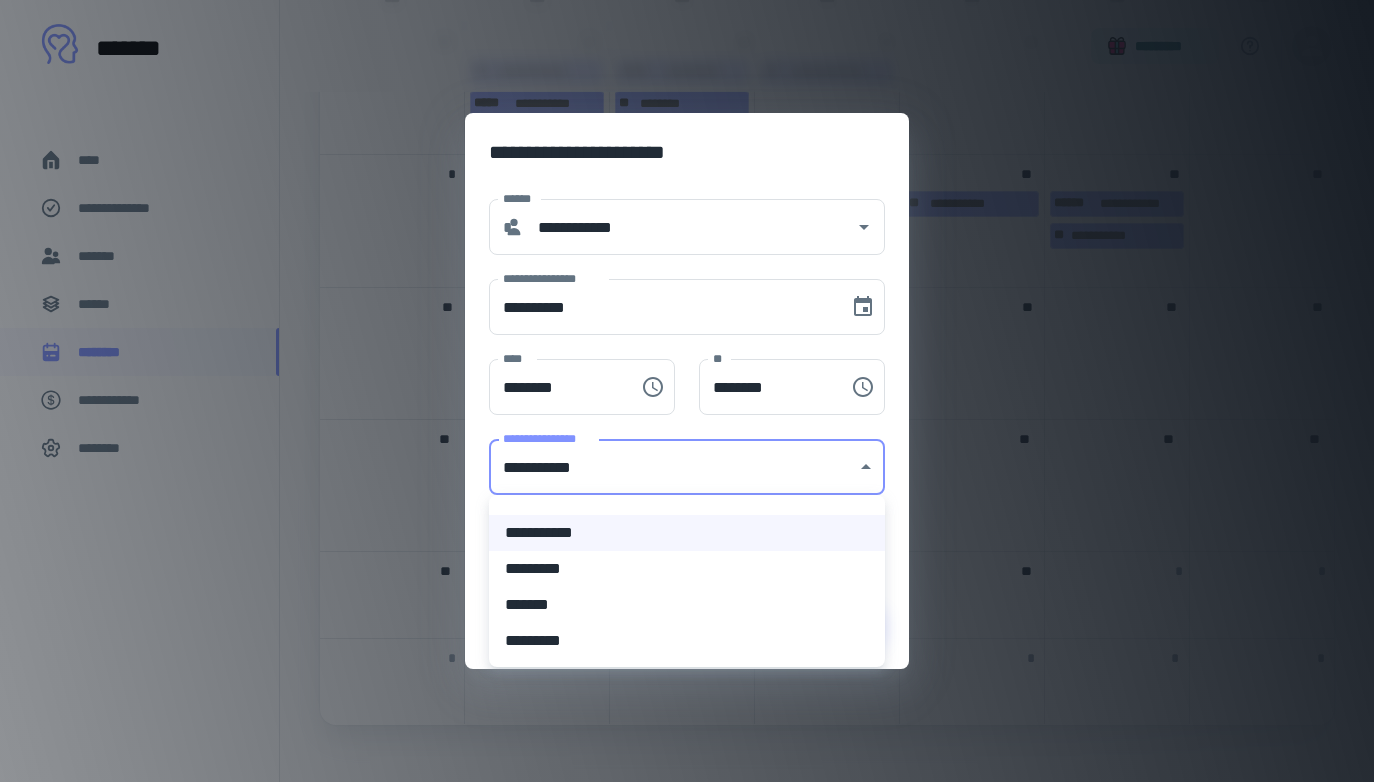 click on "*********" at bounding box center (687, 569) 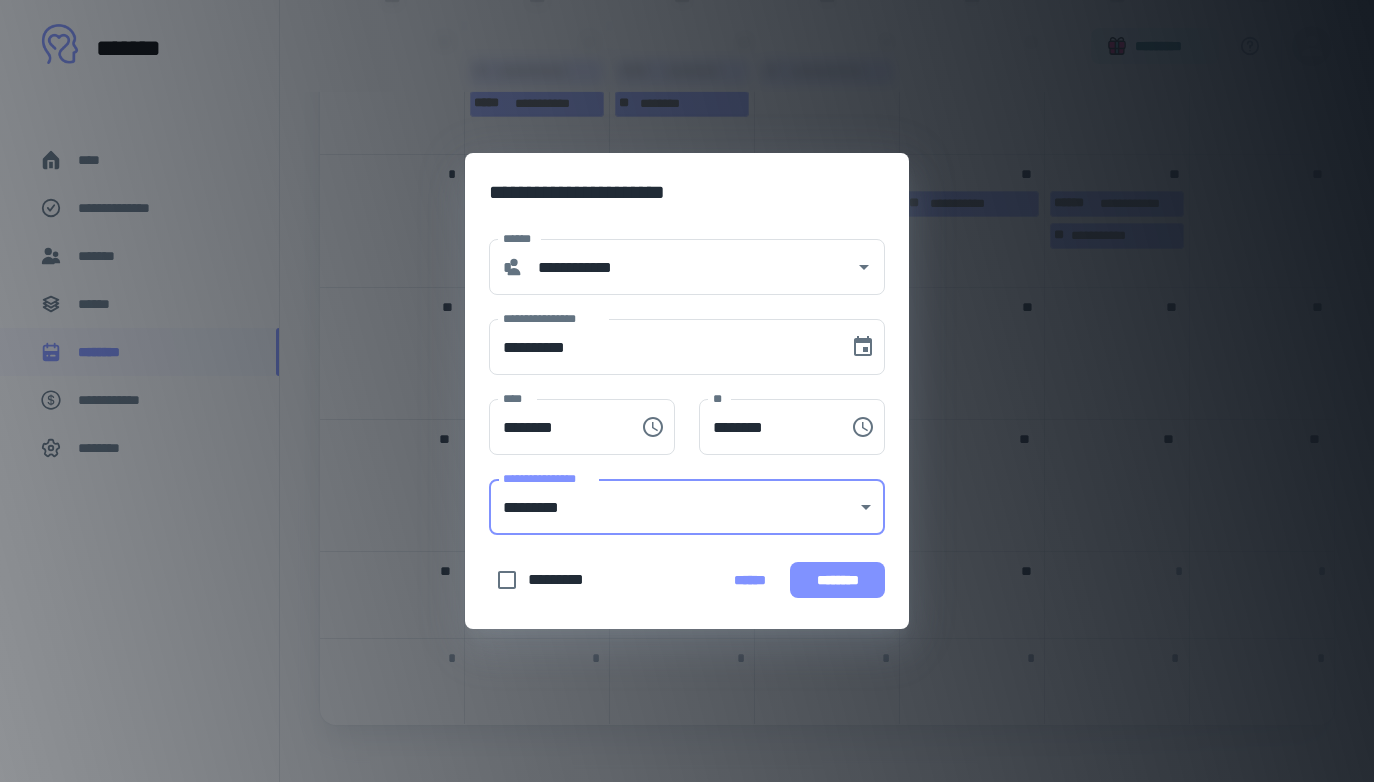click on "********" at bounding box center [837, 580] 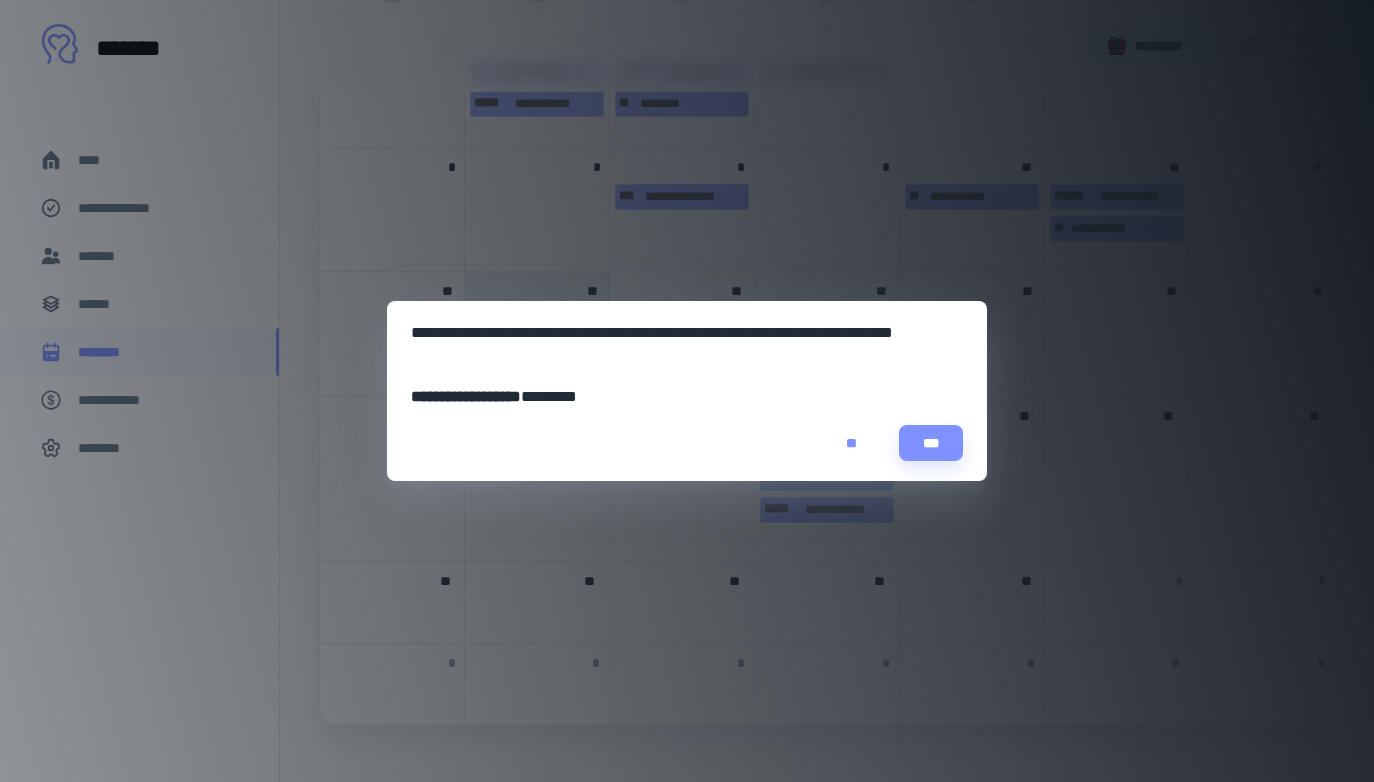 click on "**" at bounding box center [851, 443] 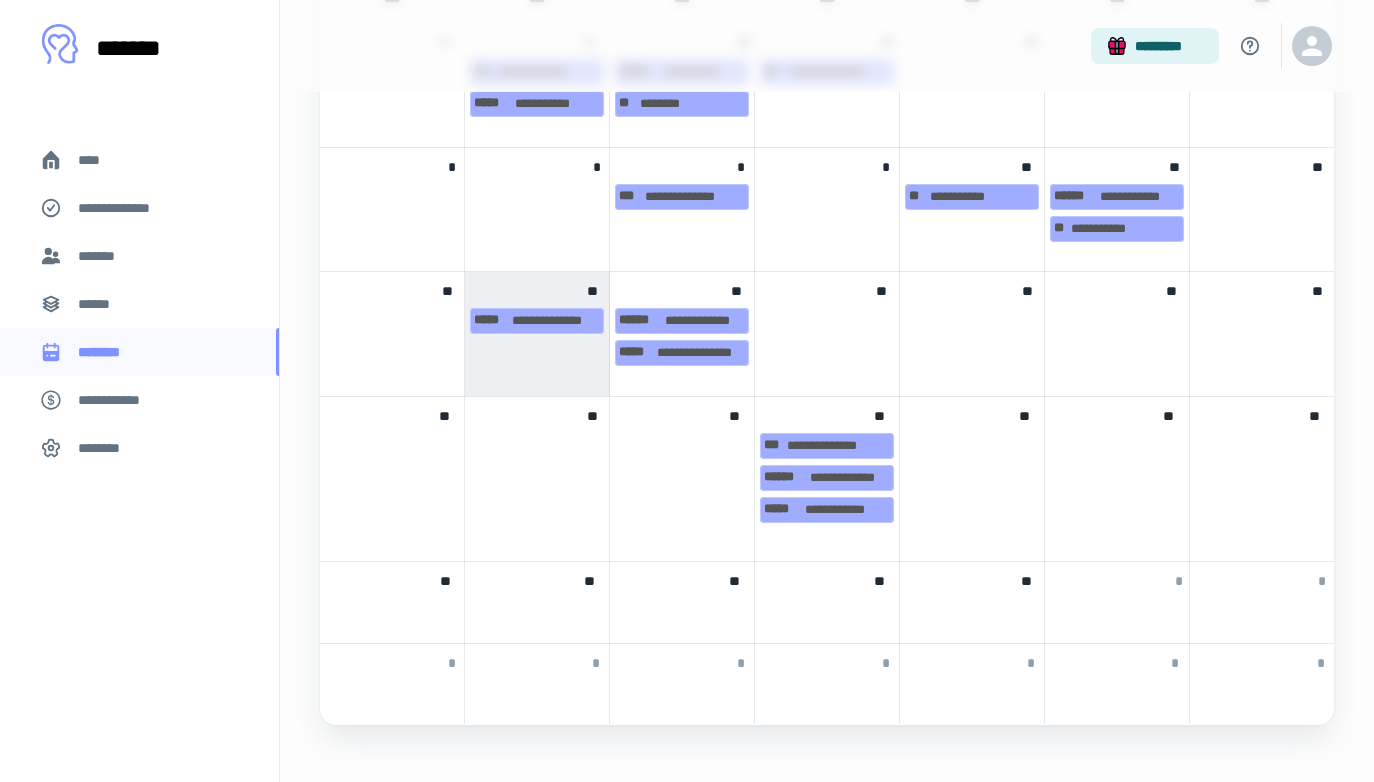 click on "**" at bounding box center (972, 479) 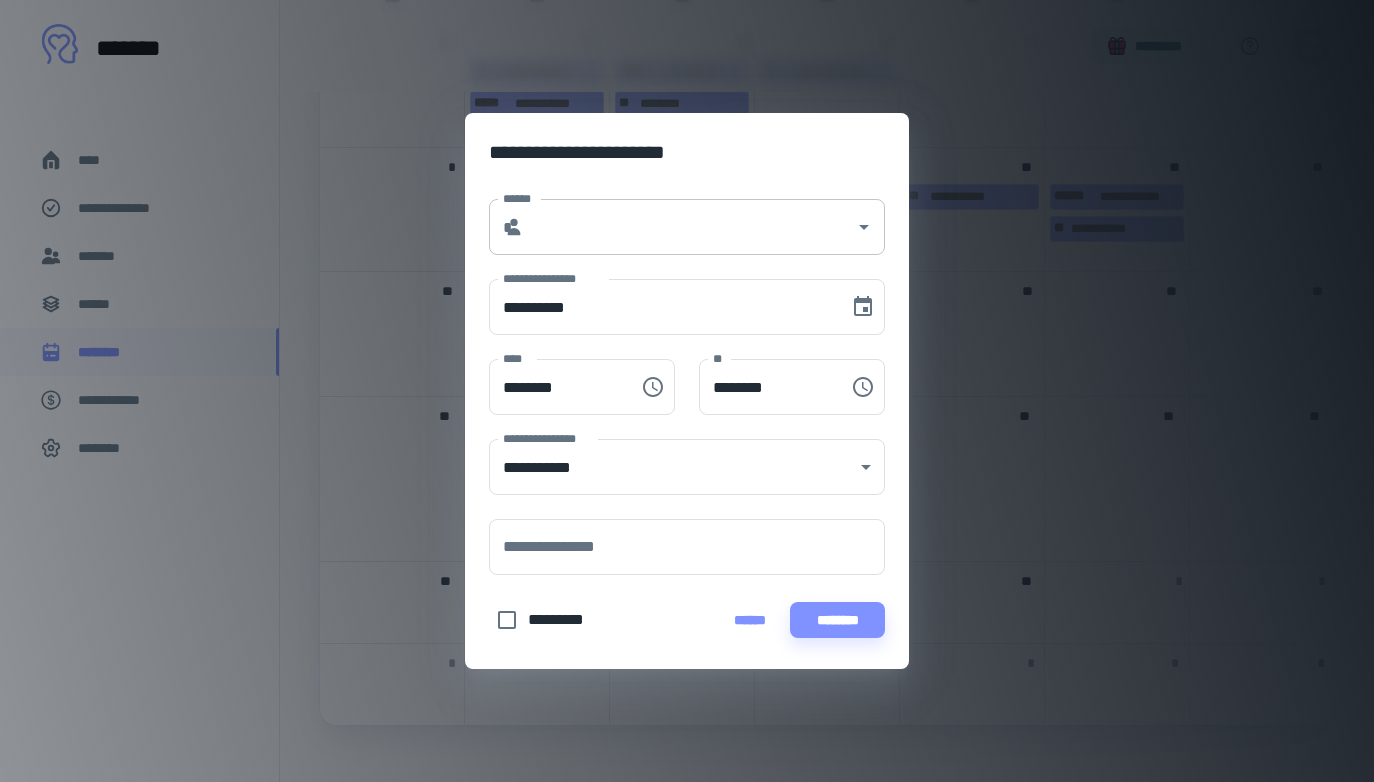 click on "******" at bounding box center (689, 227) 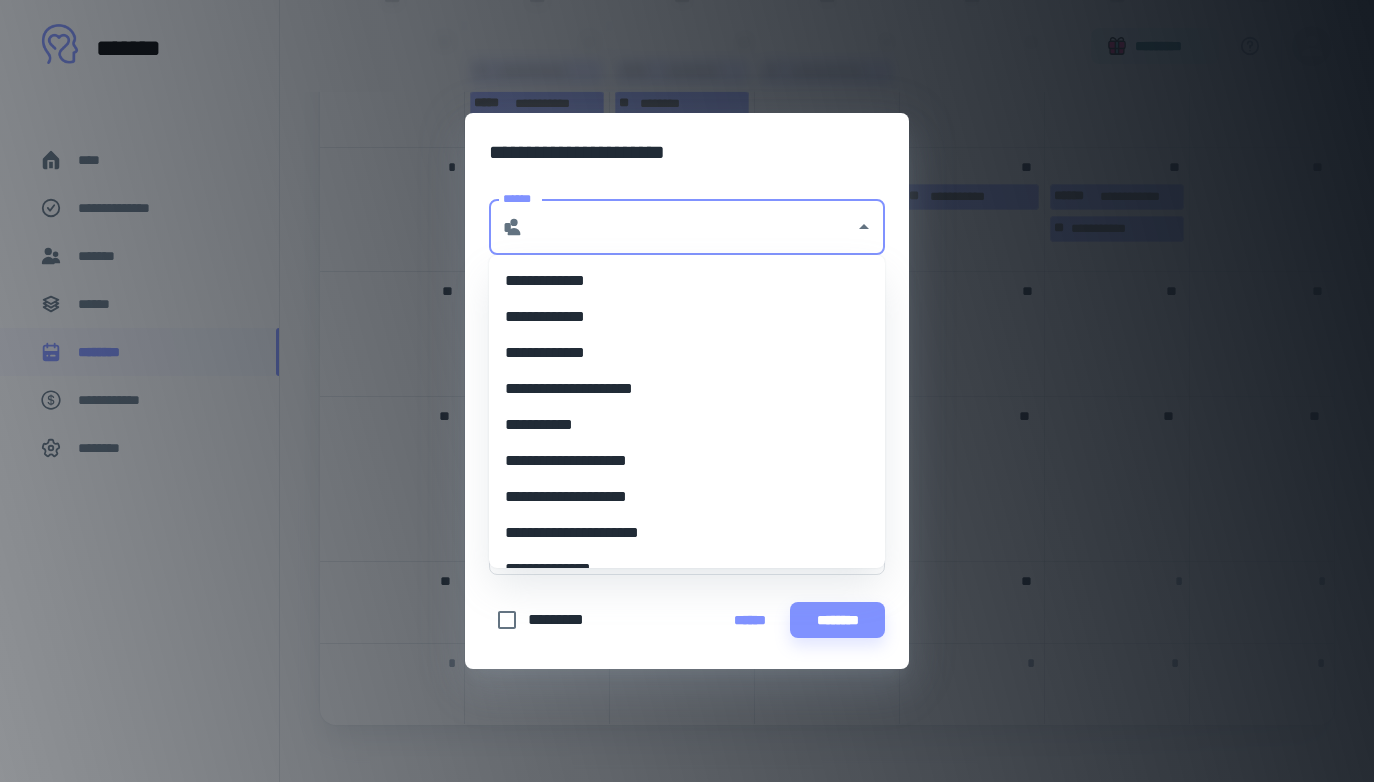 click on "******" at bounding box center [689, 227] 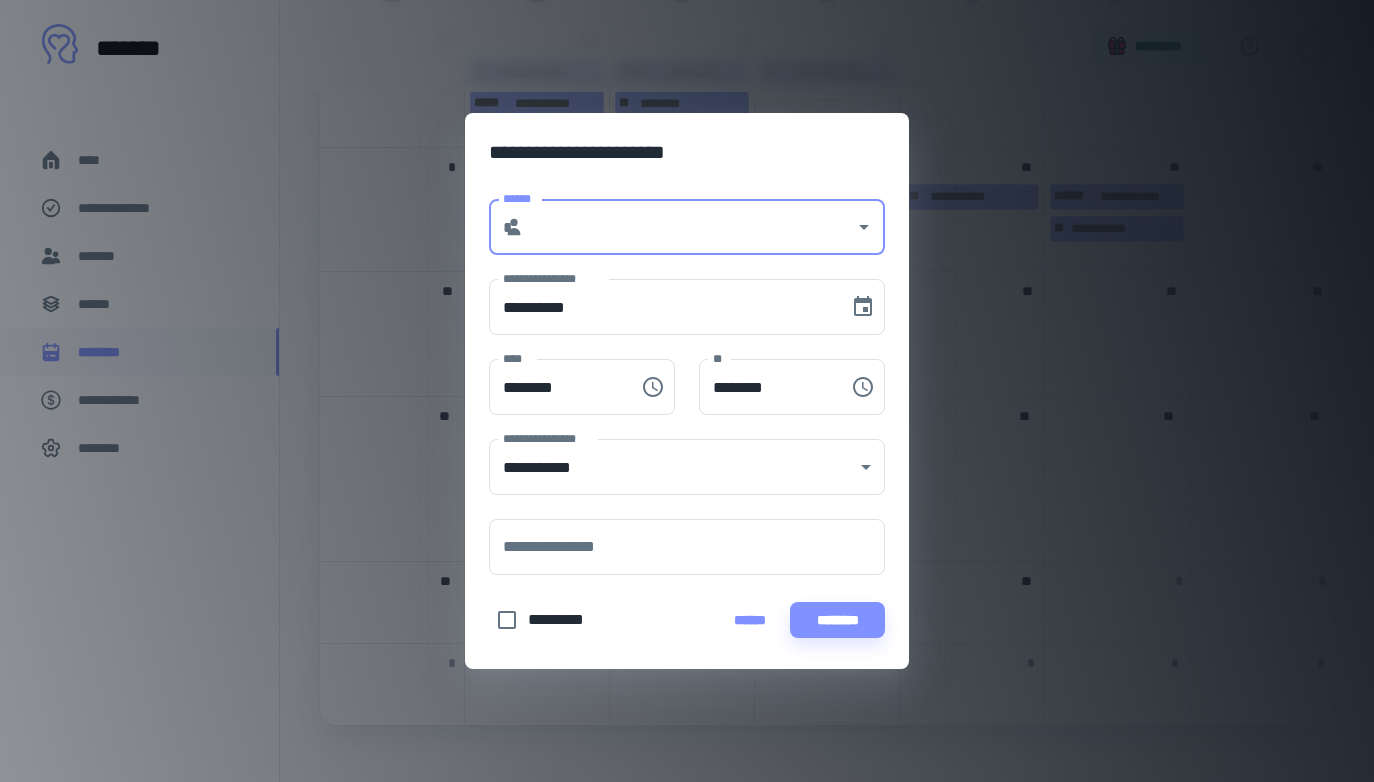 click on "******" at bounding box center (689, 227) 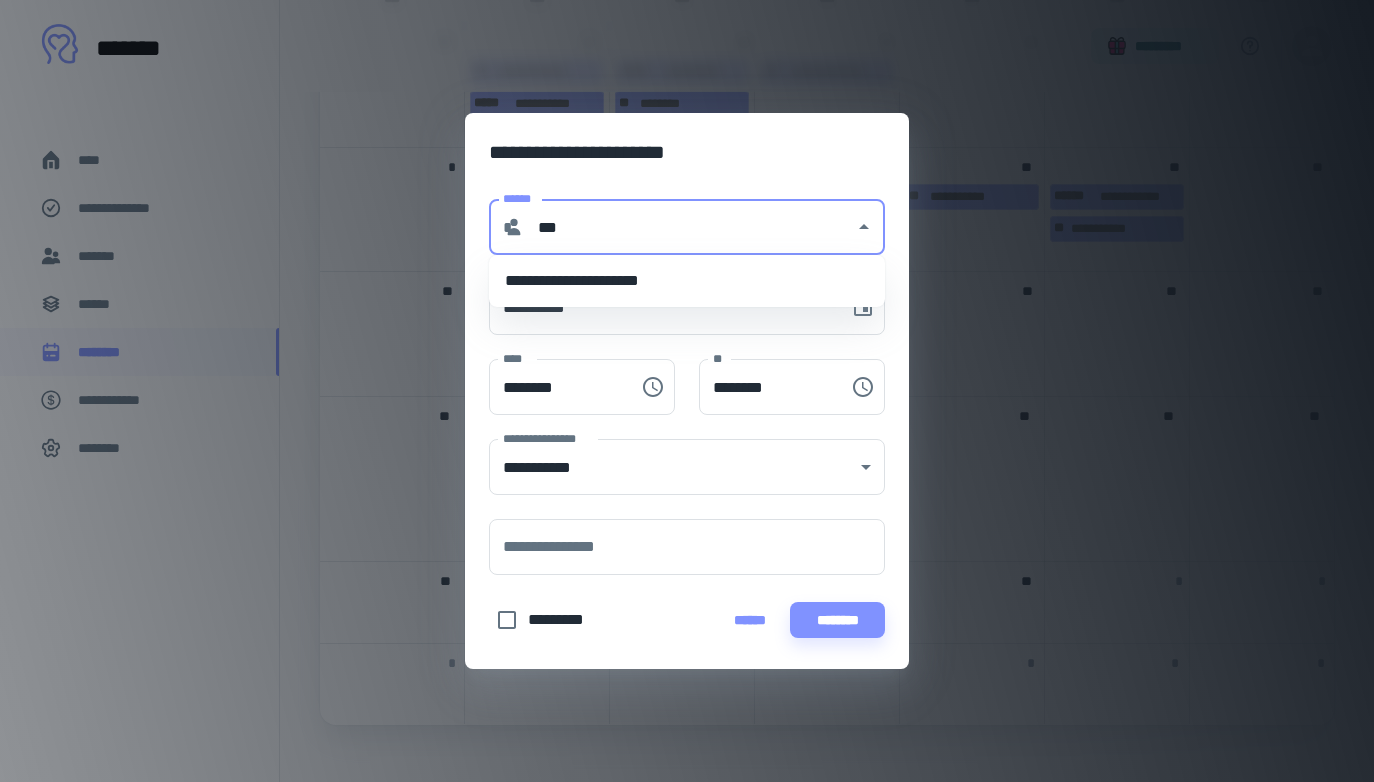 click on "**********" at bounding box center (687, 281) 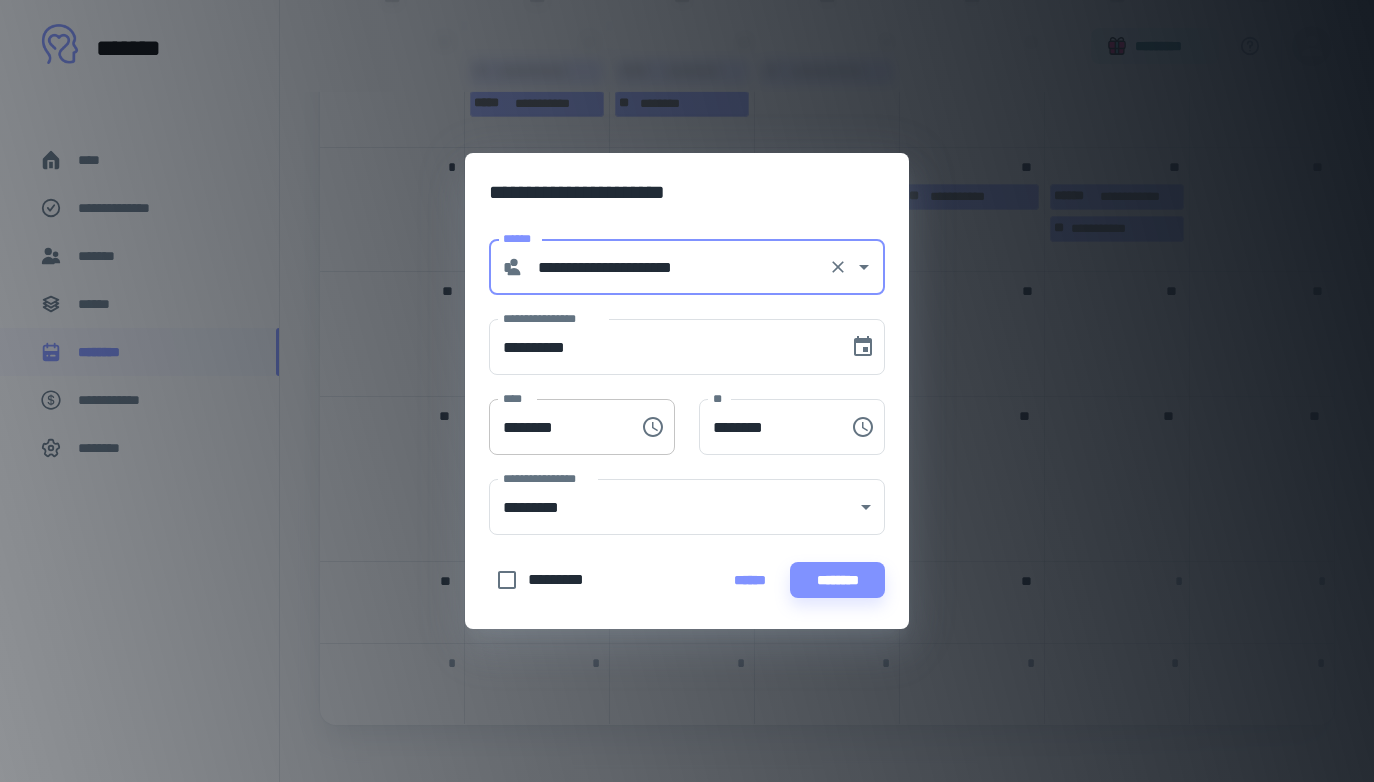 click on "********" at bounding box center (557, 427) 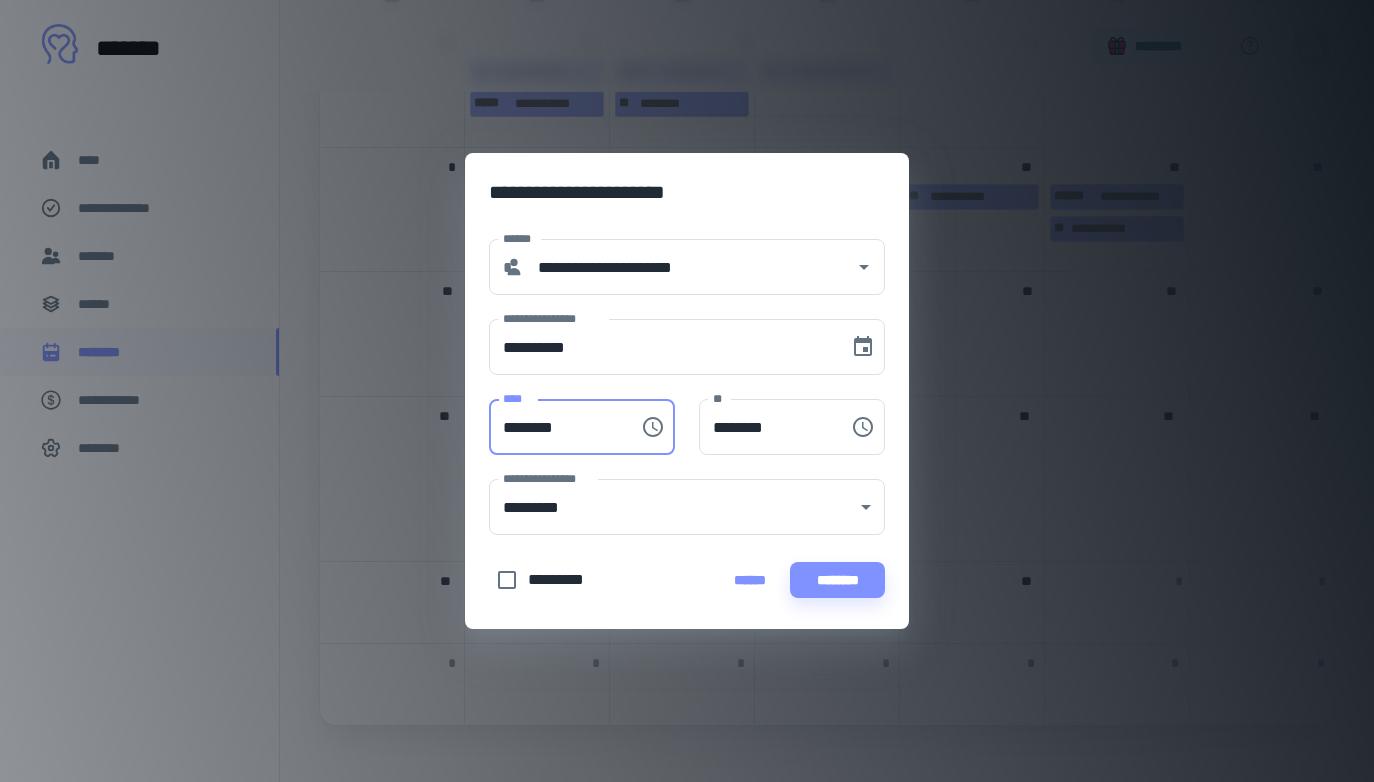 type on "********" 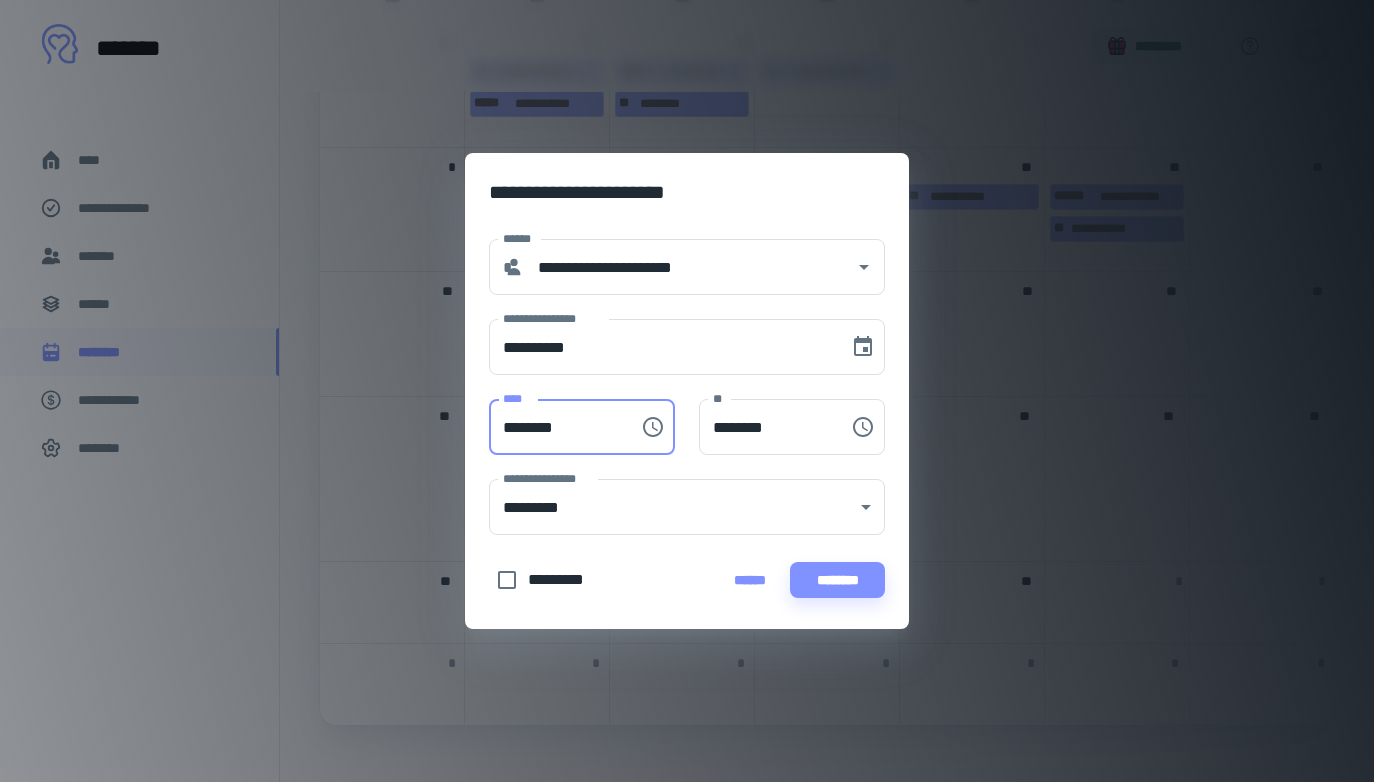 type on "********" 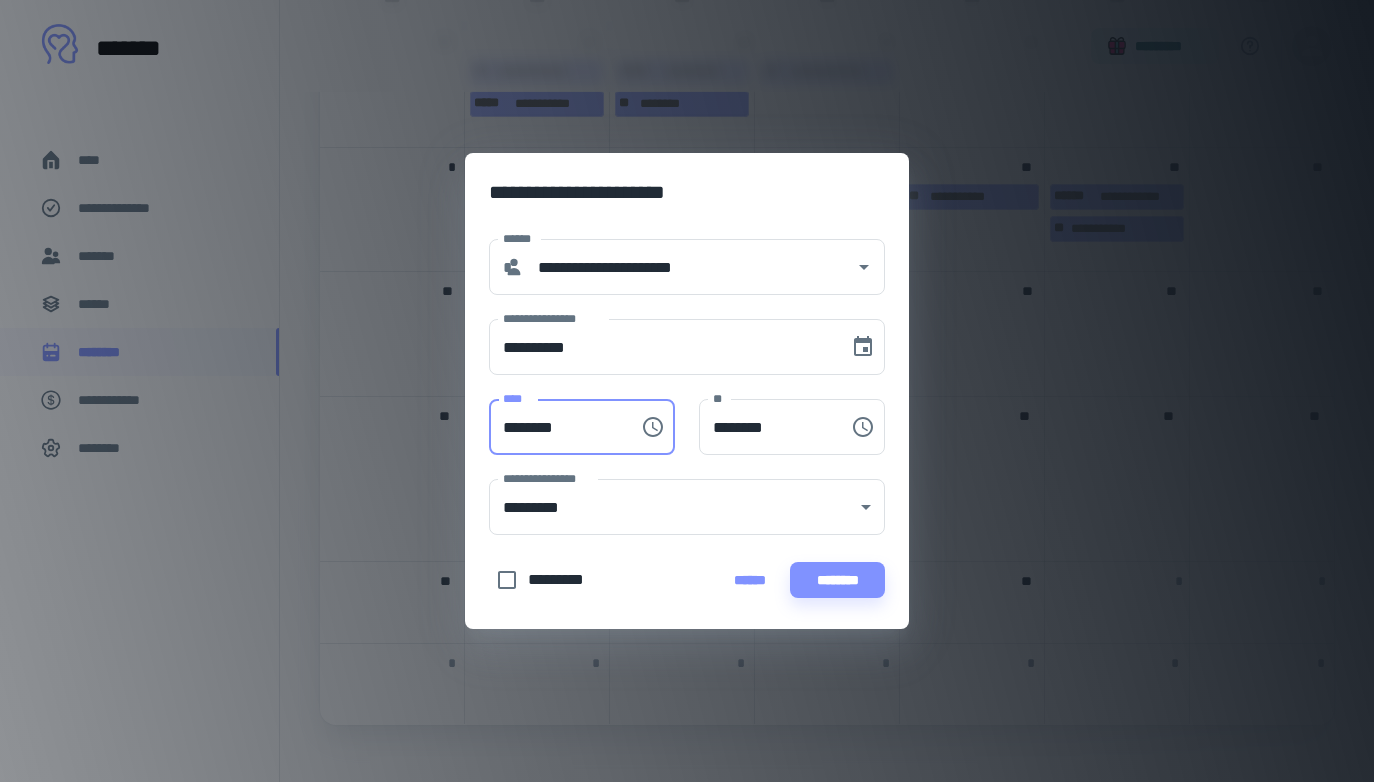 type on "********" 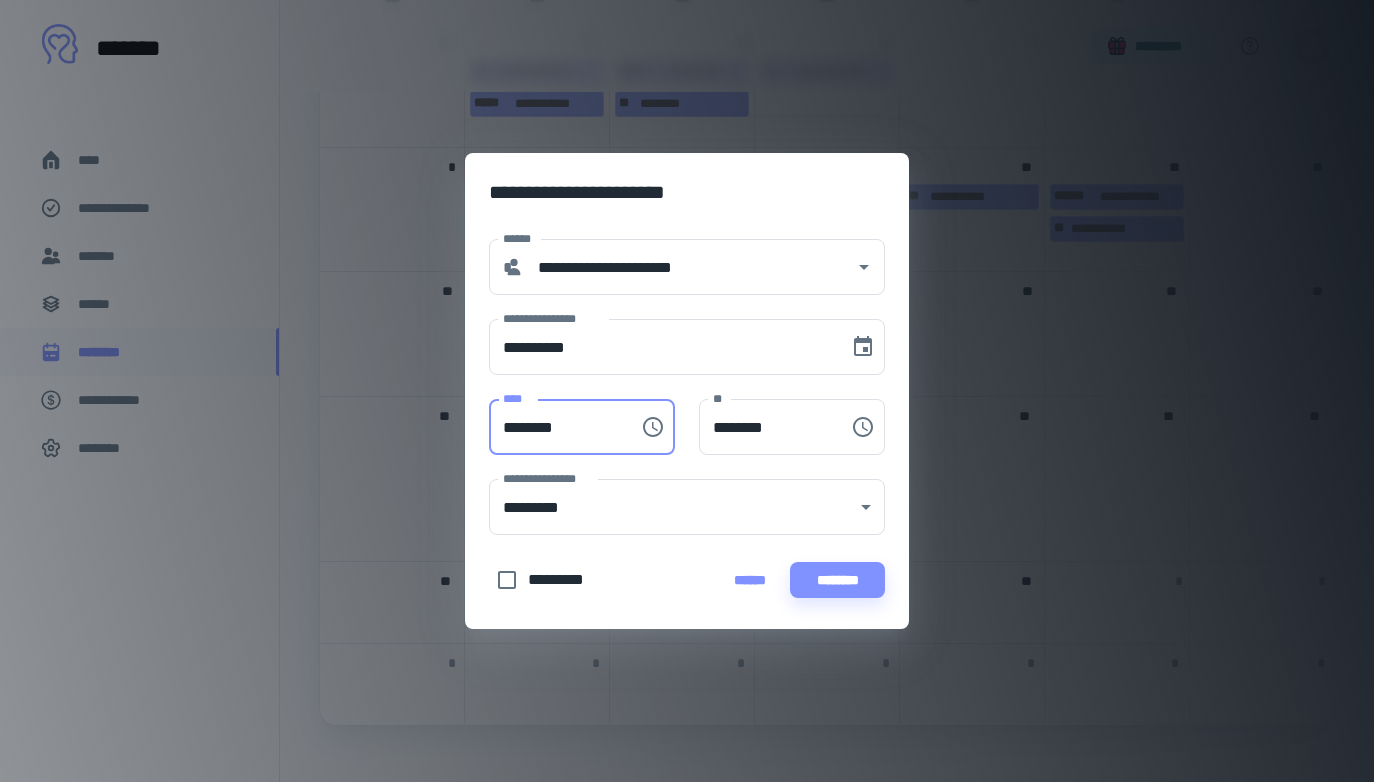 type on "********" 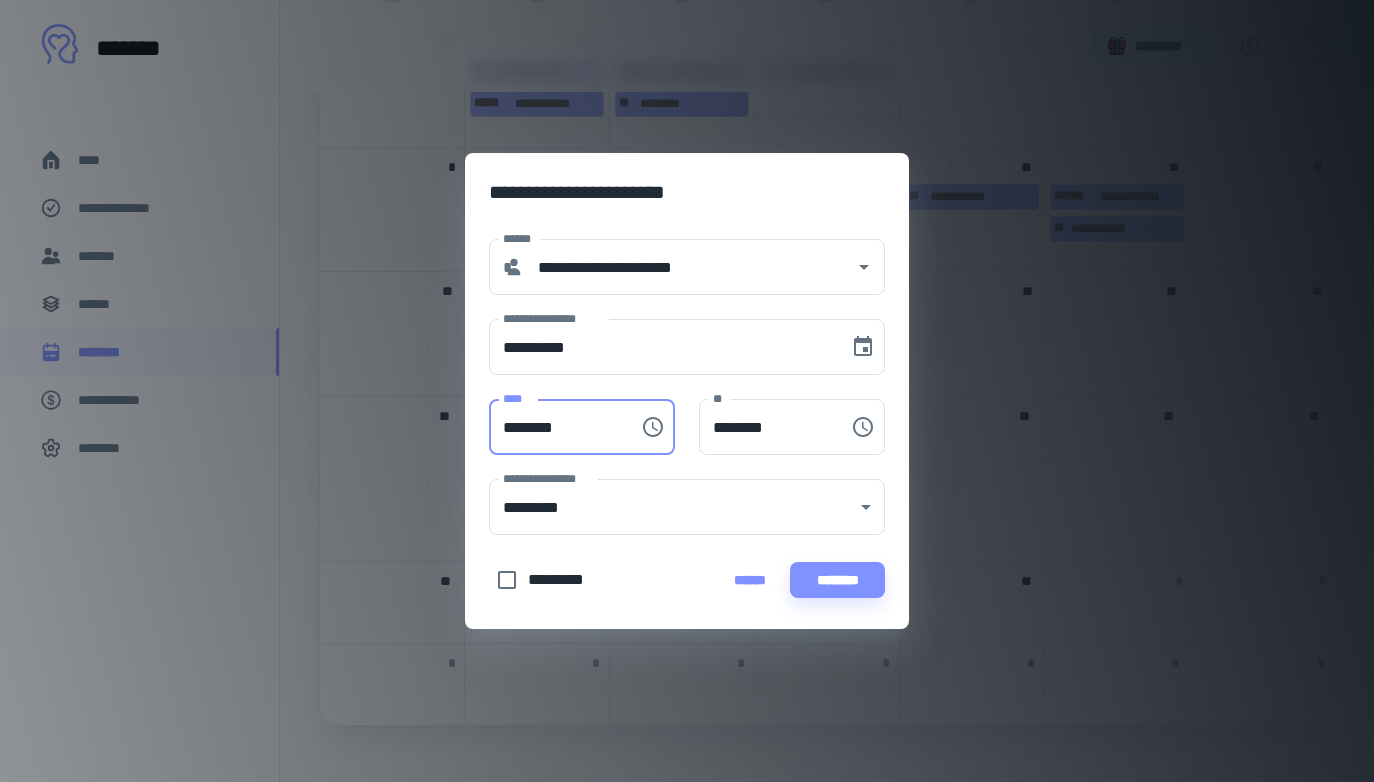 type on "********" 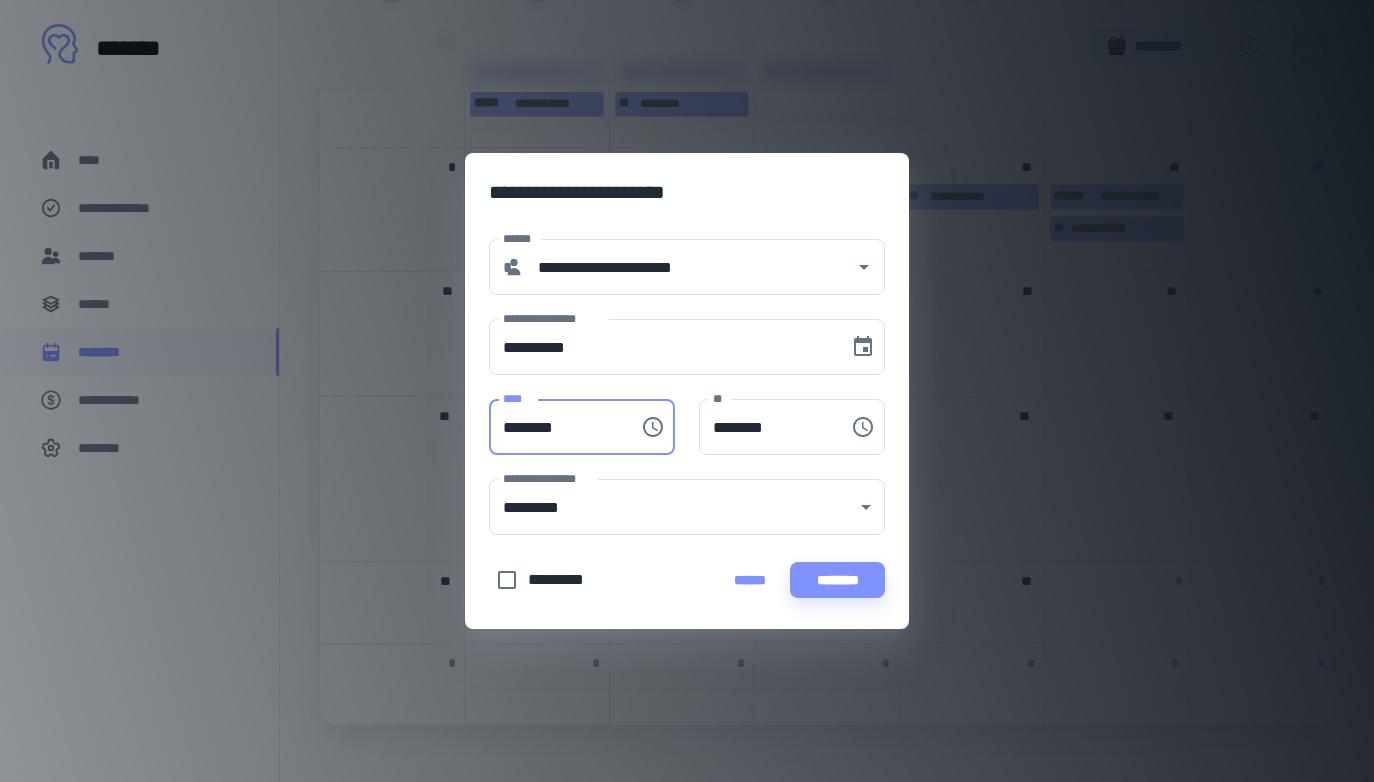 type on "********" 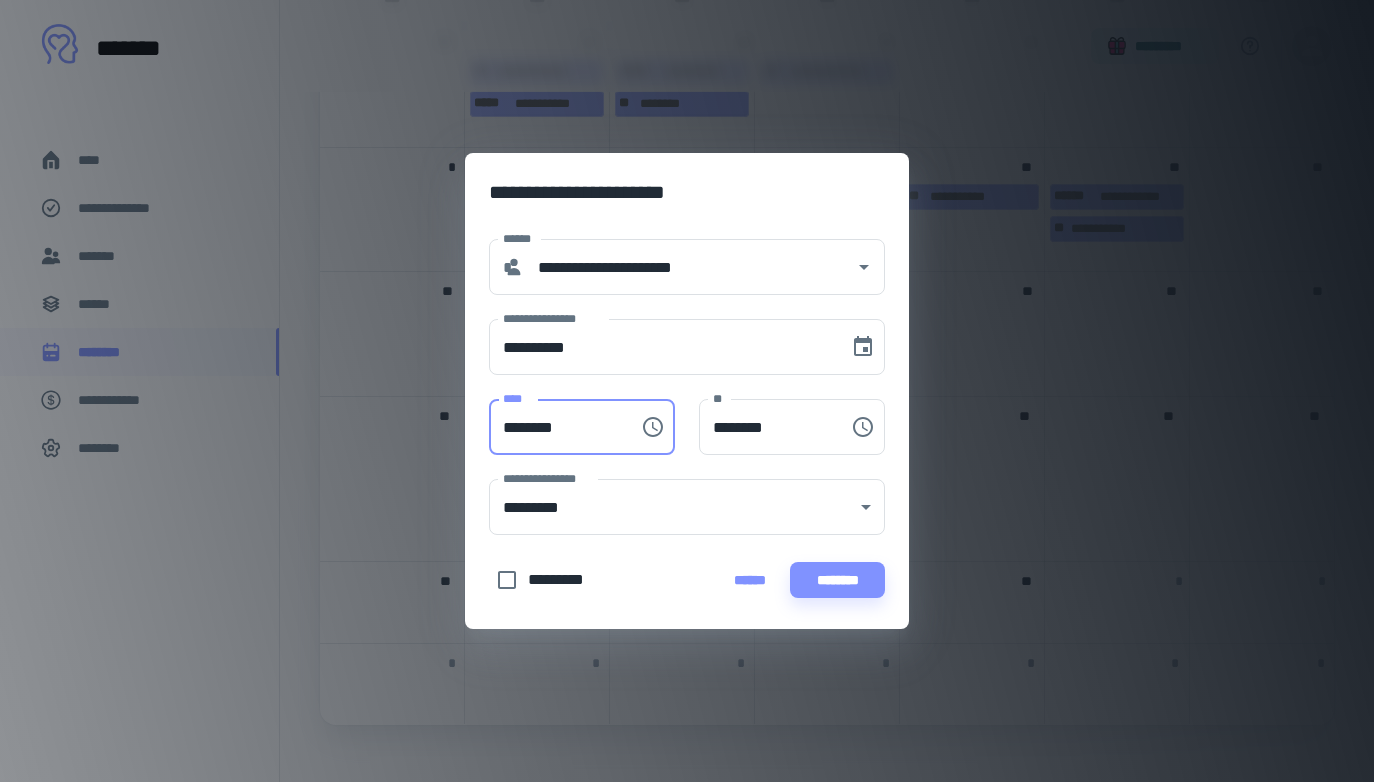 type on "********" 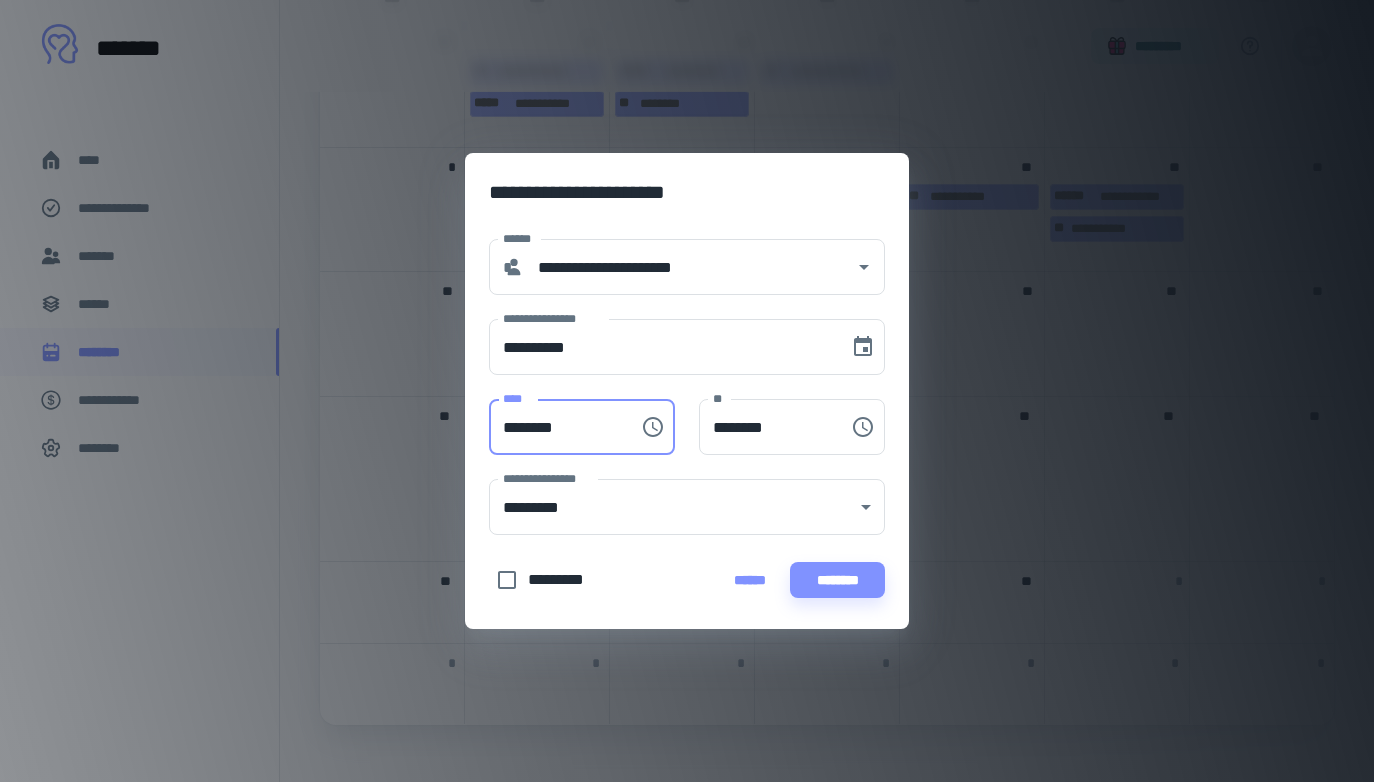 click on "[FIRST] [LAST] [ADDRESS] [CITY] [STATE] [ZIP] [COUNTRY] [PHONE] [EMAIL] [DOB] [AGE] [GENDER] [MARITAL_STATUS] [OCCUPATION] [NATIONALITY] [PASSPORT_NUMBER] [DRIVER_LICENSE] [CREDIT_CARD] [SSN]" at bounding box center (687, 426) 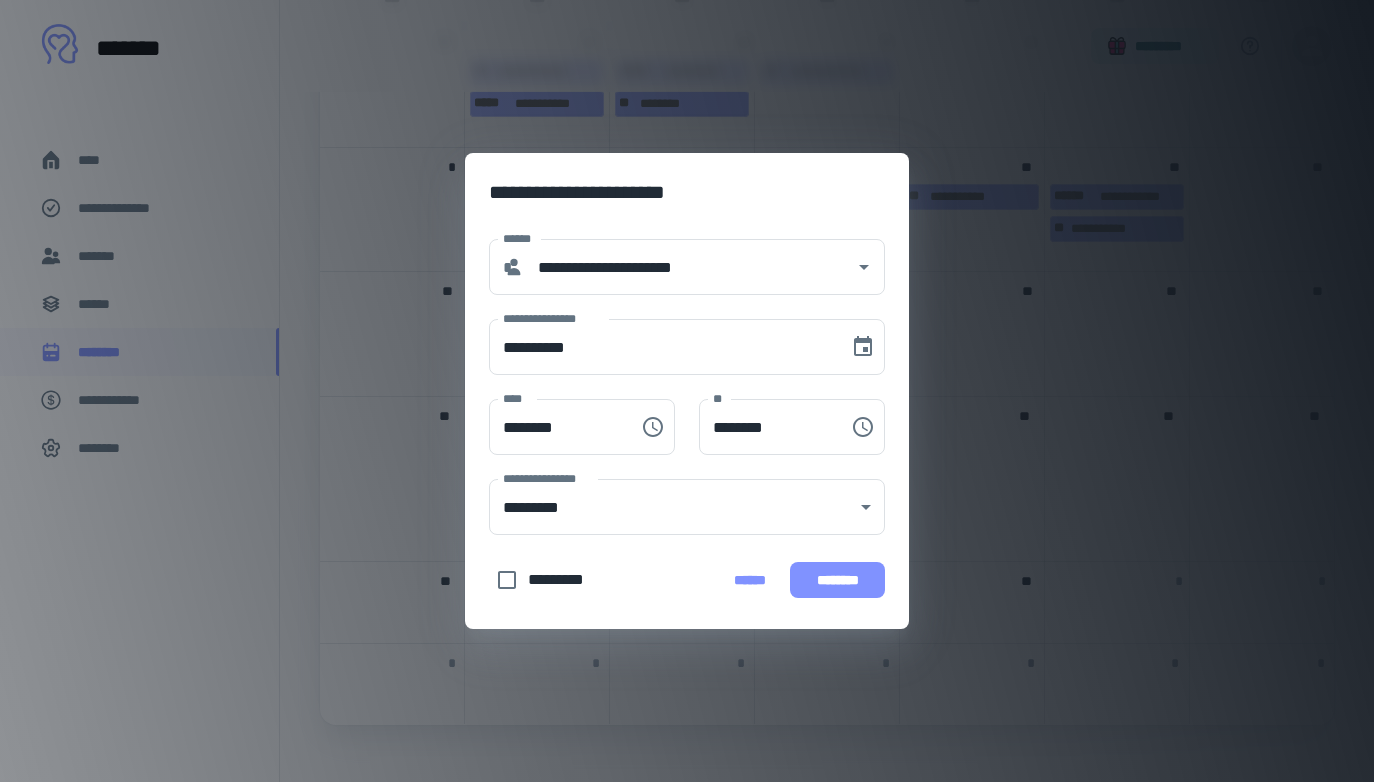 click on "********" at bounding box center (837, 580) 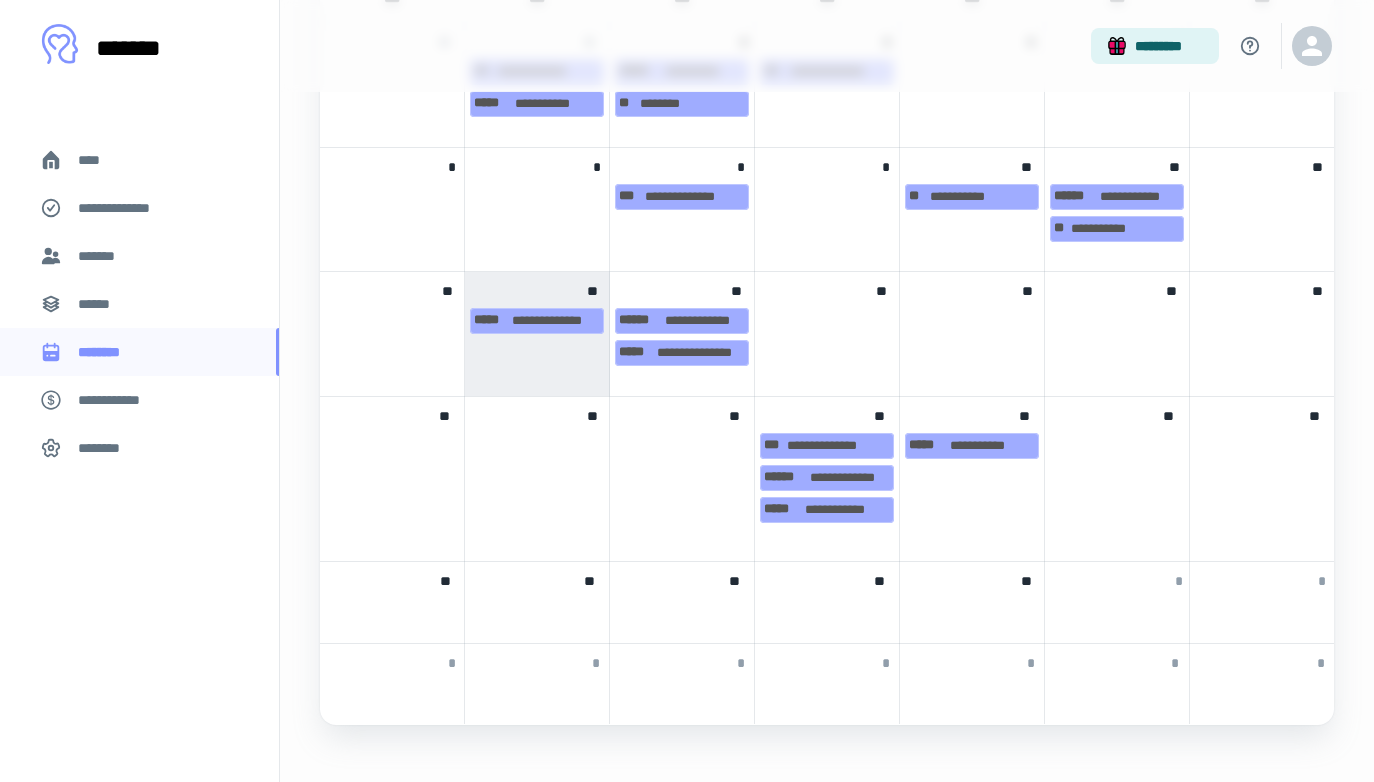 click on "**" at bounding box center [1117, 479] 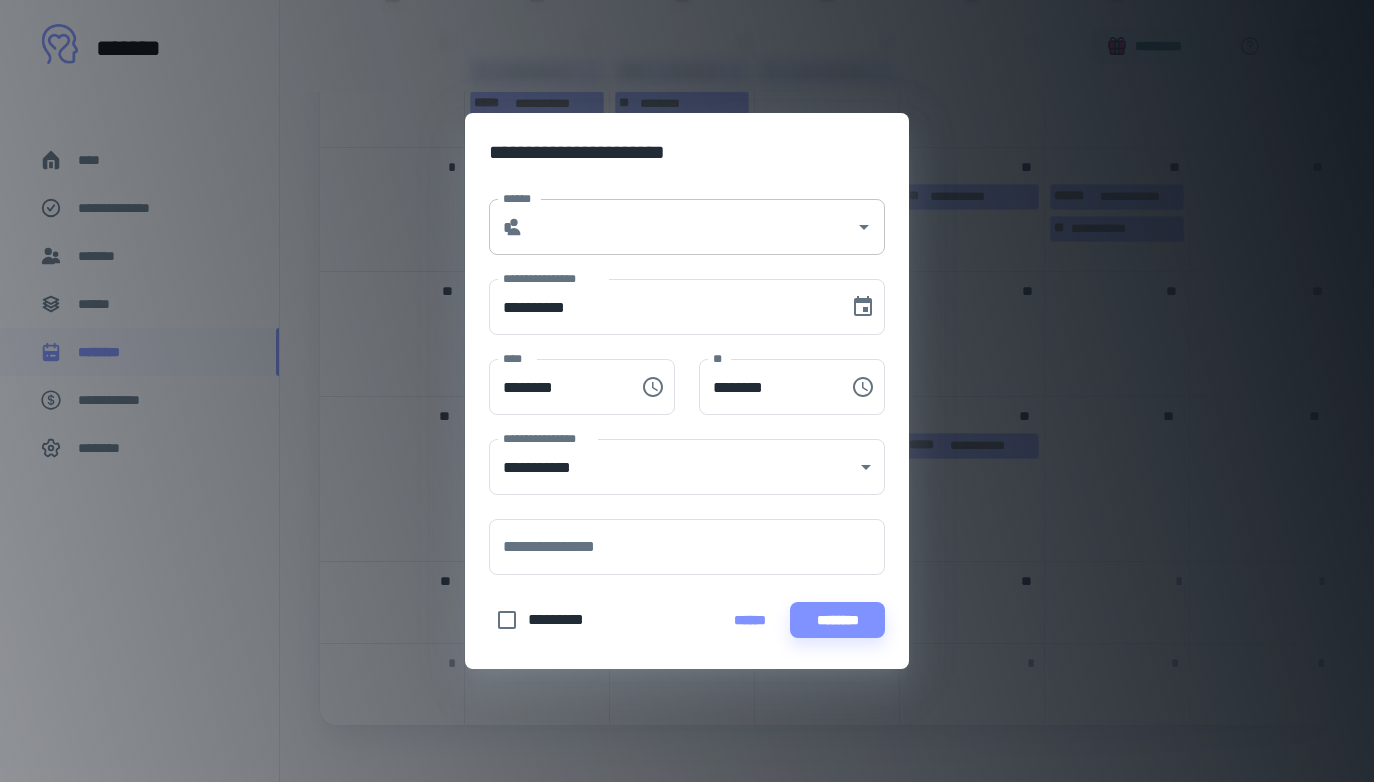 click on "******" at bounding box center (689, 227) 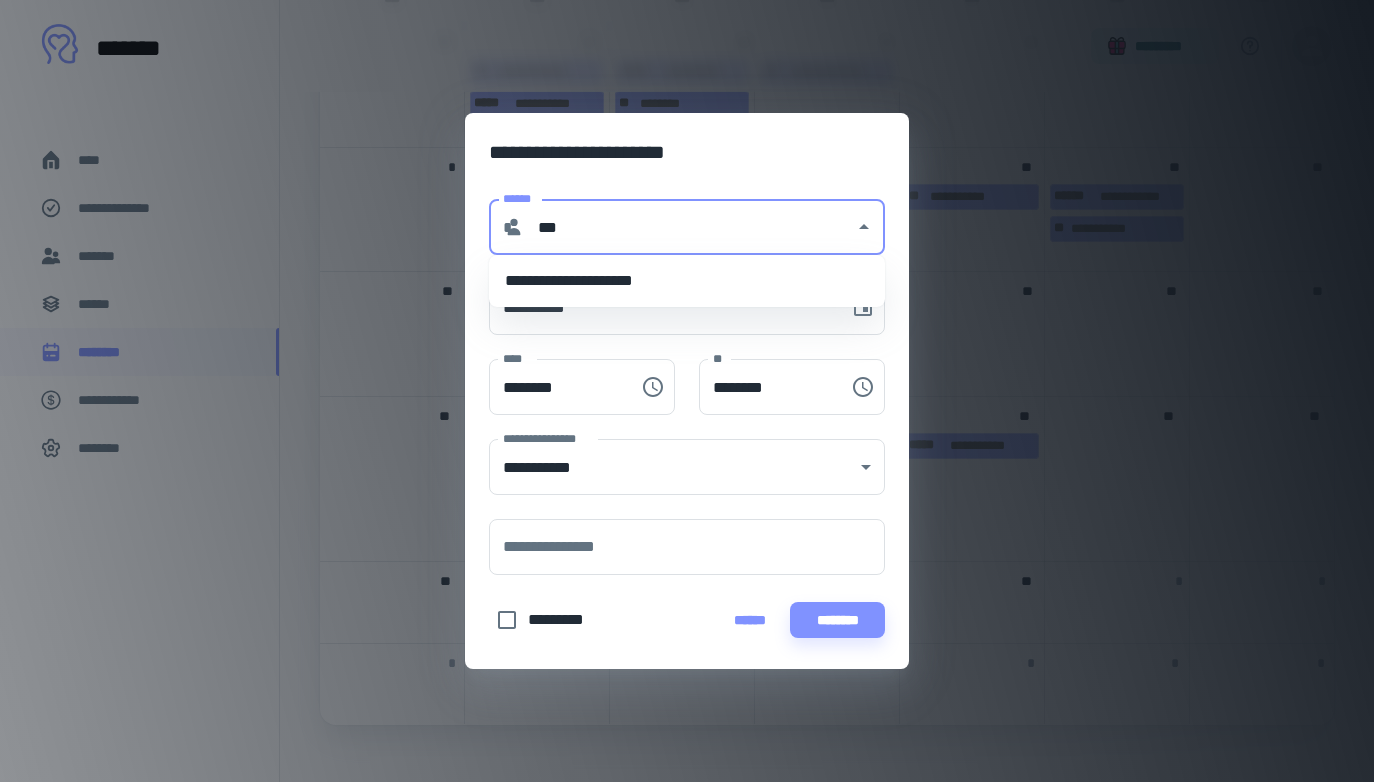 click on "**********" at bounding box center [687, 281] 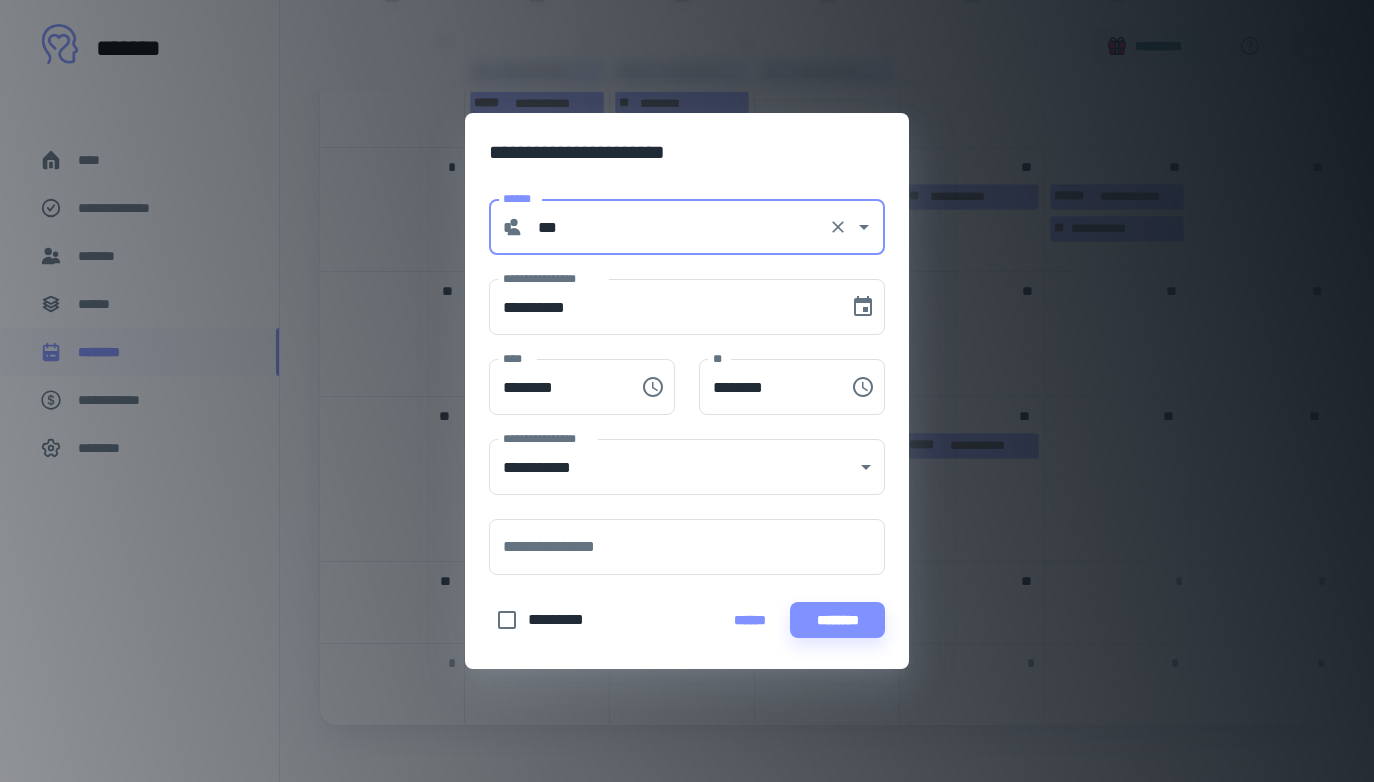type on "**********" 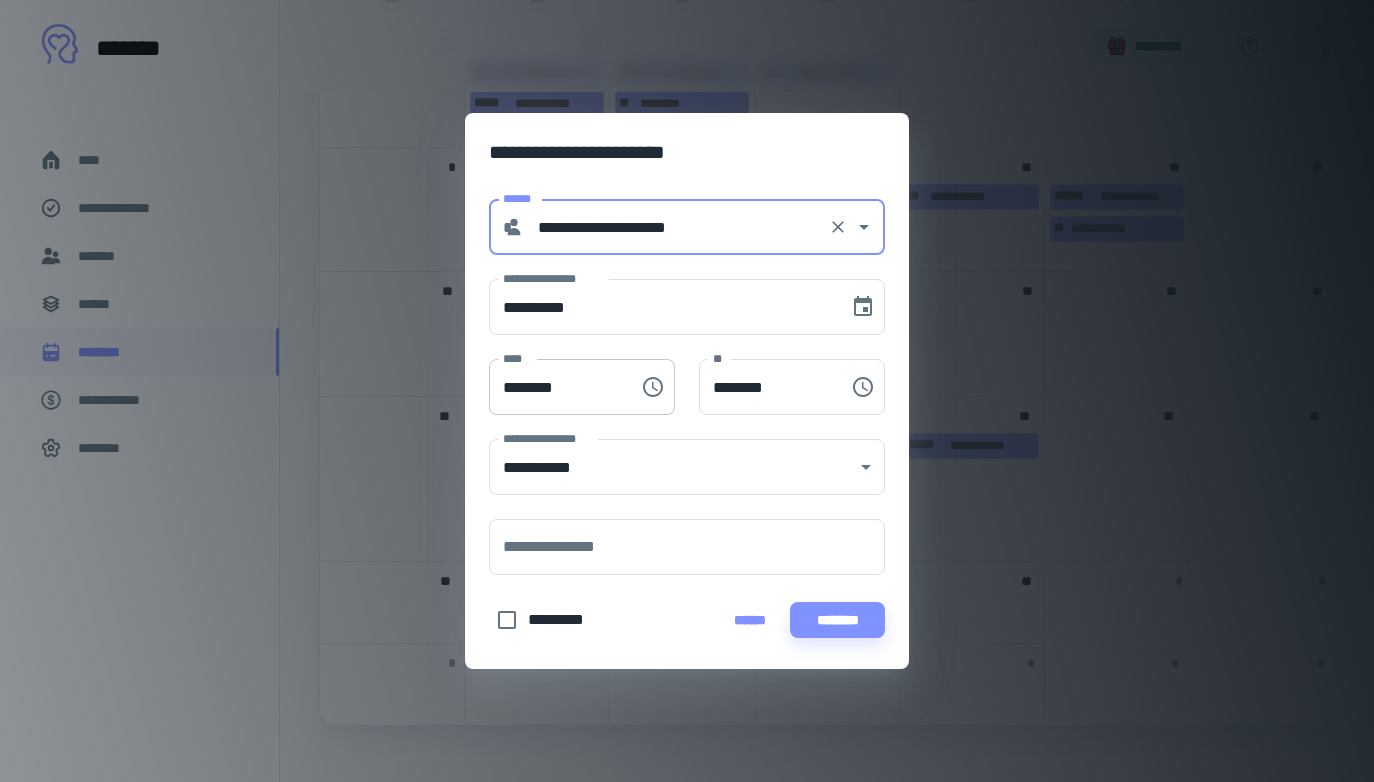 click on "********" at bounding box center (557, 387) 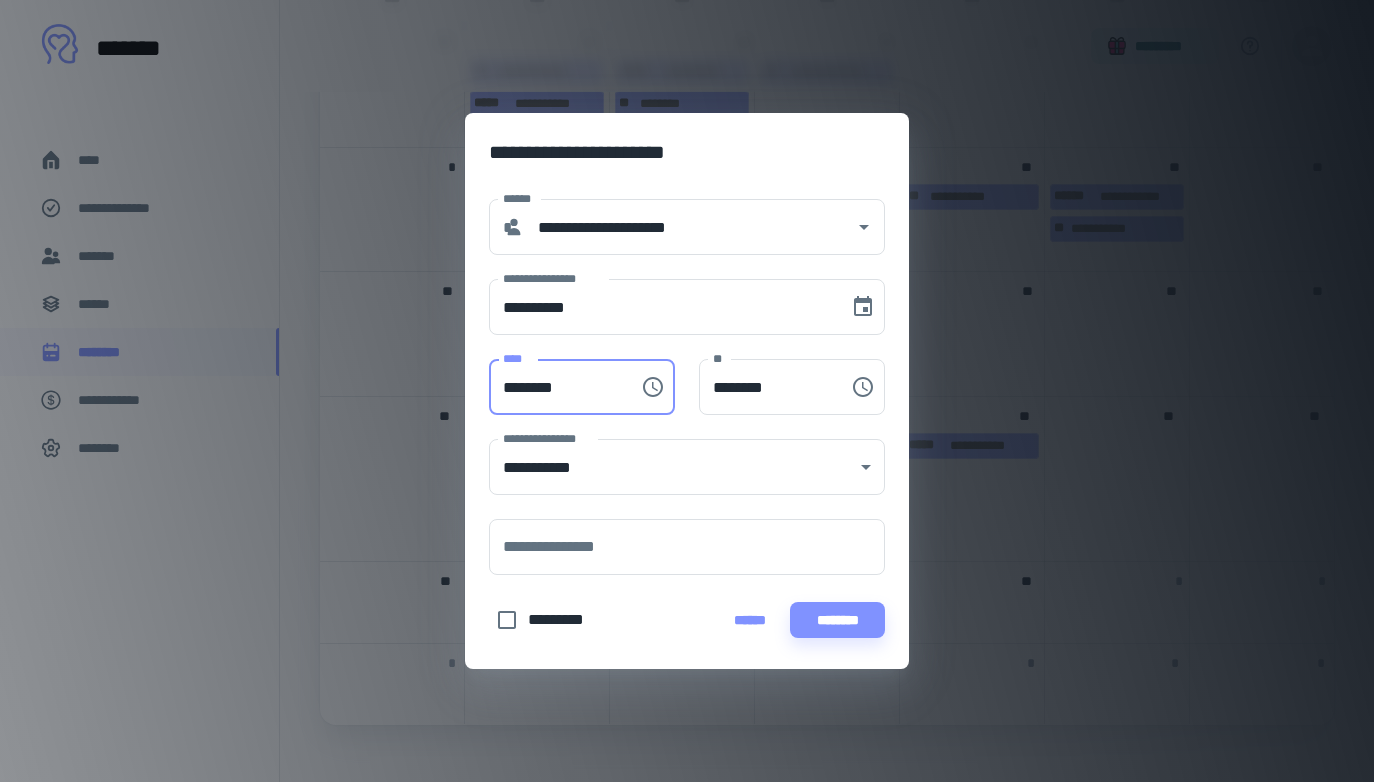 click on "********" at bounding box center (557, 387) 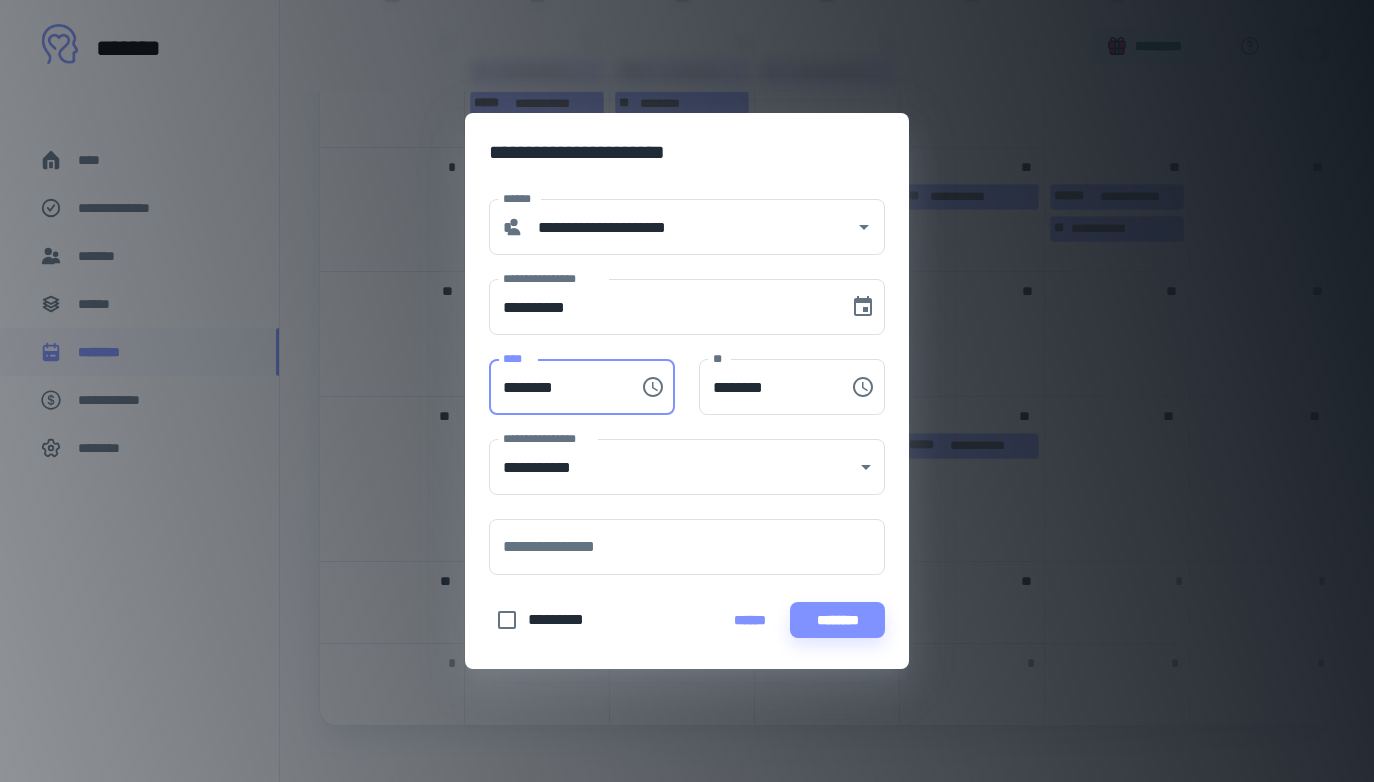type on "********" 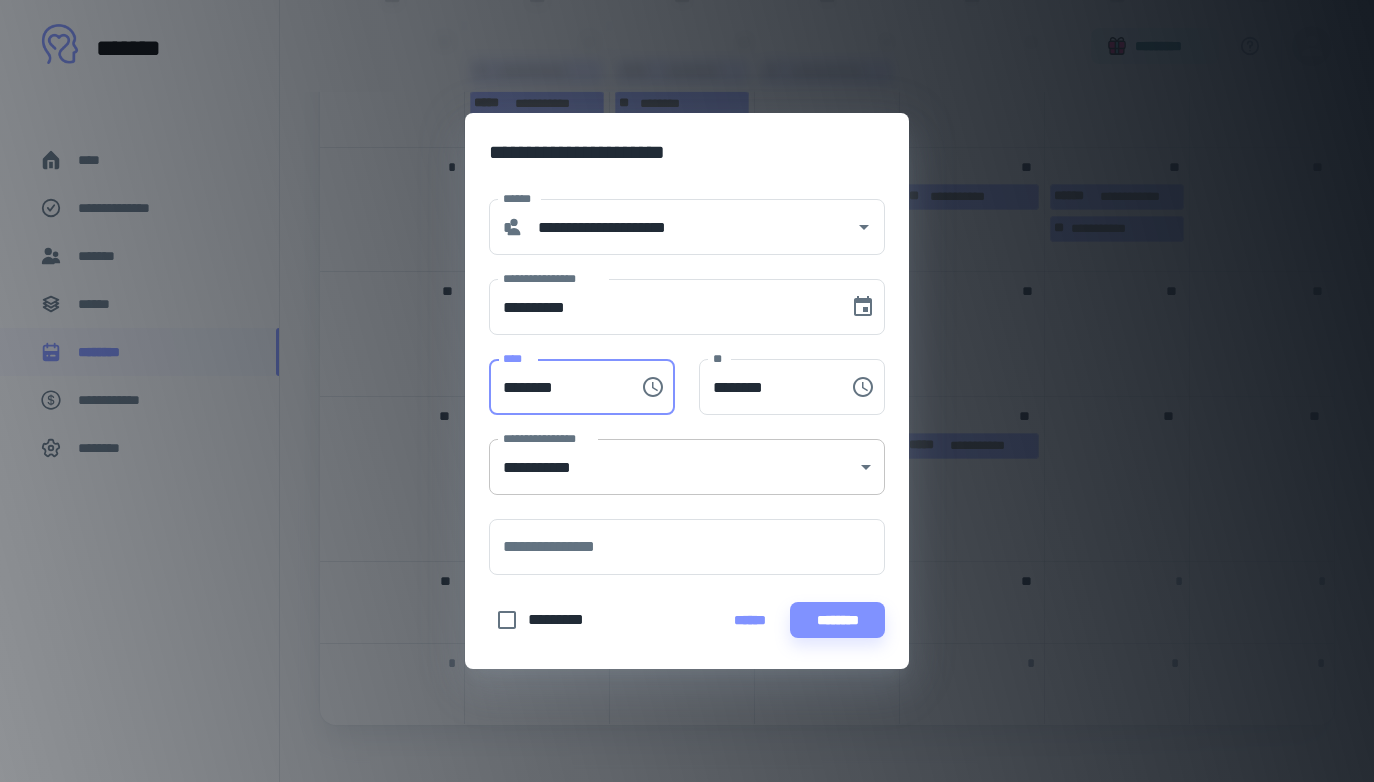 click on "[FIRST] [LAST] [ADDRESS] [CITY] [STATE] [ZIP] [COUNTRY] [PHONE] [EMAIL] [DOB] [AGE] [GENDER] [MARITAL_STATUS] [OCCUPATION] [NATIONALITY] [PASSPORT_NUMBER] [DRIVER_LICENSE] [CREDIT_CARD] [SSN] [TRAVEL_DATE] [DESTINATION] [FIRST] [LAST] [ADDRESS] [CITY] [STATE] [ZIP] [COUNTRY] [PHONE] [EMAIL] [DOB] [AGE] [GENDER] [MARITAL_STATUS] [OCCUPATION] [NATIONALITY] [PASSPORT_NUMBER] [DRIVER_LICENSE] [CREDIT_CARD] [SSN] [TRAVEL_DATE] [DESTINATION] [FIRST] [LAST] [ADDRESS] [CITY] [STATE] [ZIP] [COUNTRY] [PHONE] [EMAIL] [DOB] [AGE] [GENDER] [MARITAL_STATUS] [OCCUPATION] [NATIONALITY] [PASSPORT_NUMBER] [DRIVER_LICENSE] [CREDIT_CARD] [SSN] [TRAVEL_DATE] [DESTINATION] [FIRST] [LAST] [ADDRESS] [CITY] [STATE] [ZIP] [COUNTRY] [PHONE] [EMAIL] [DOB] [AGE] [GENDER] [MARITAL_STATUS] [OCCUPATION] [NATIONALITY] [PASSPORT_NUMBER] [DRIVER_LICENSE] [CREDIT_CARD] [SSN] [TRAVEL_DATE] [DESTINATION]" at bounding box center [687, -693] 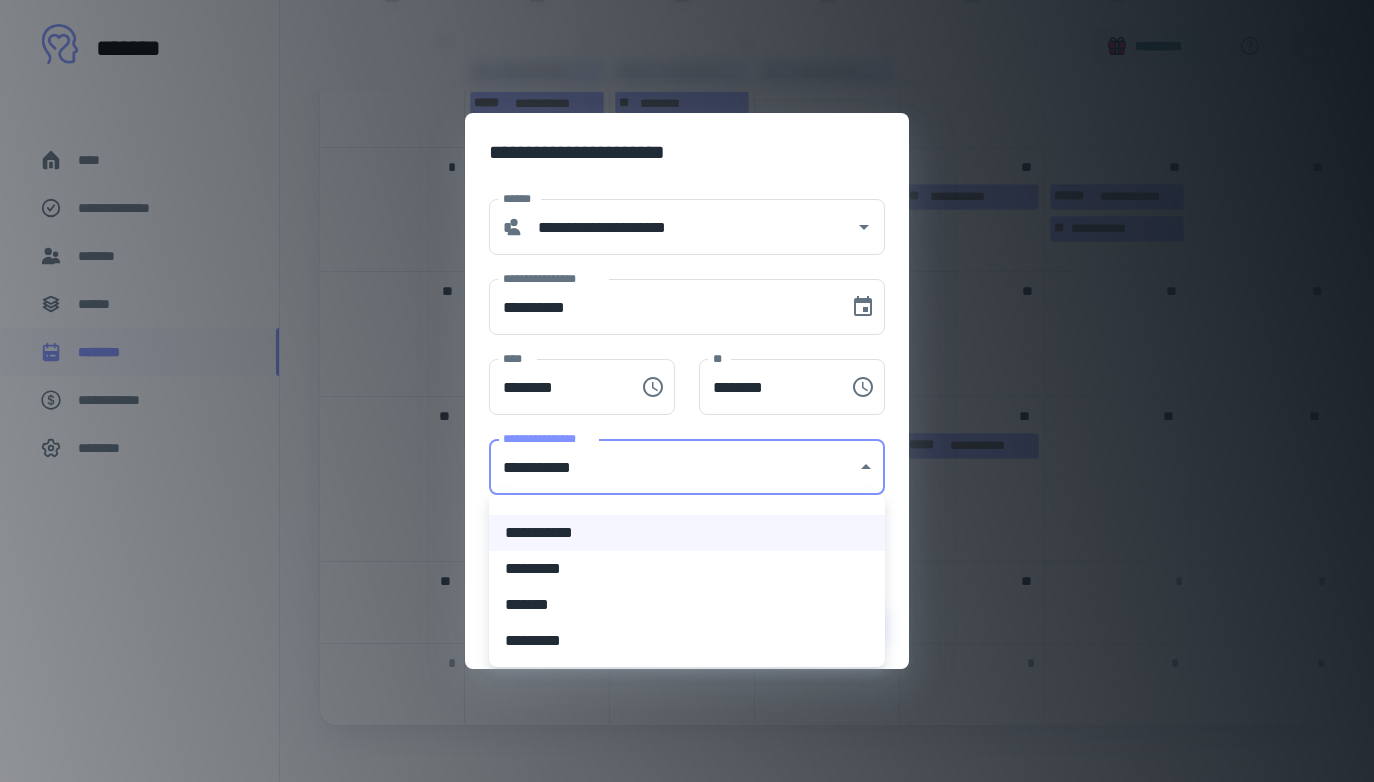 click on "*********" at bounding box center [687, 569] 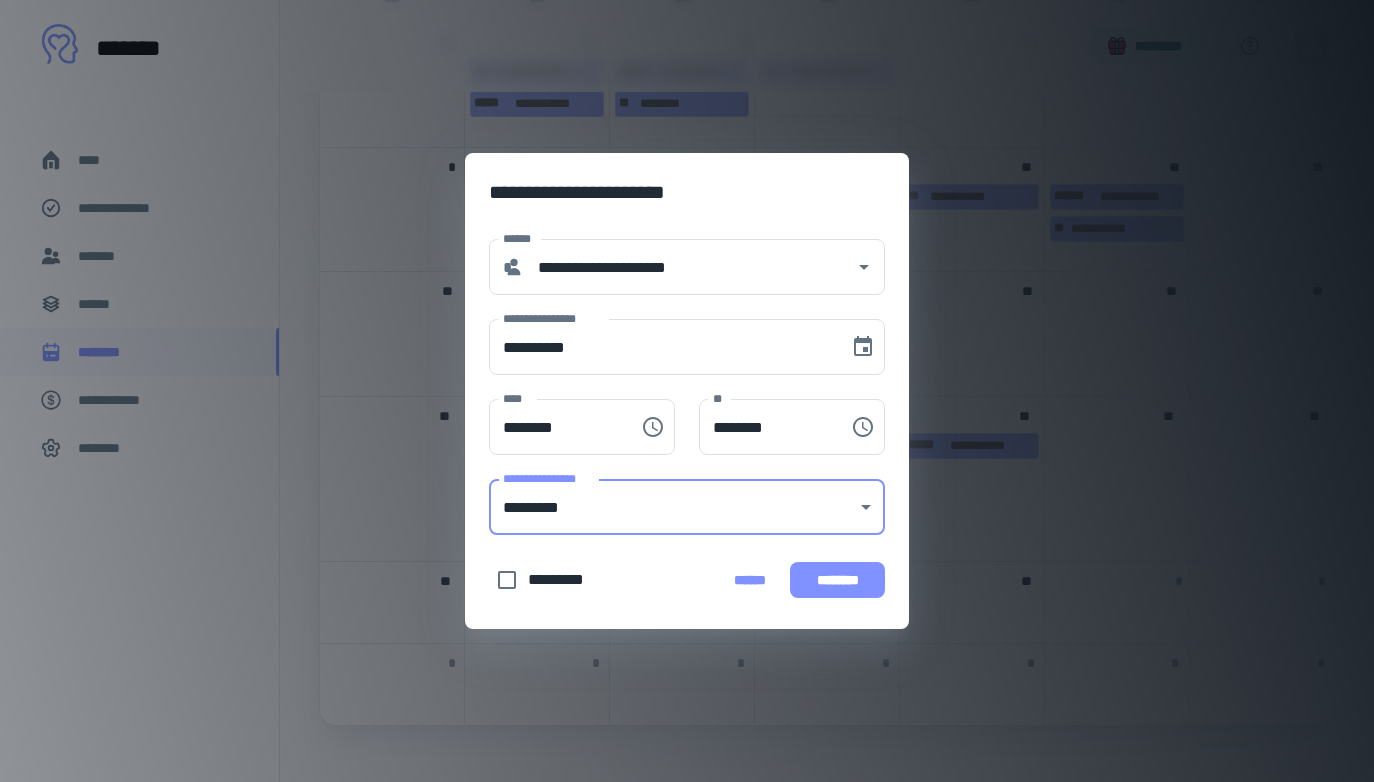 click on "********" at bounding box center [837, 580] 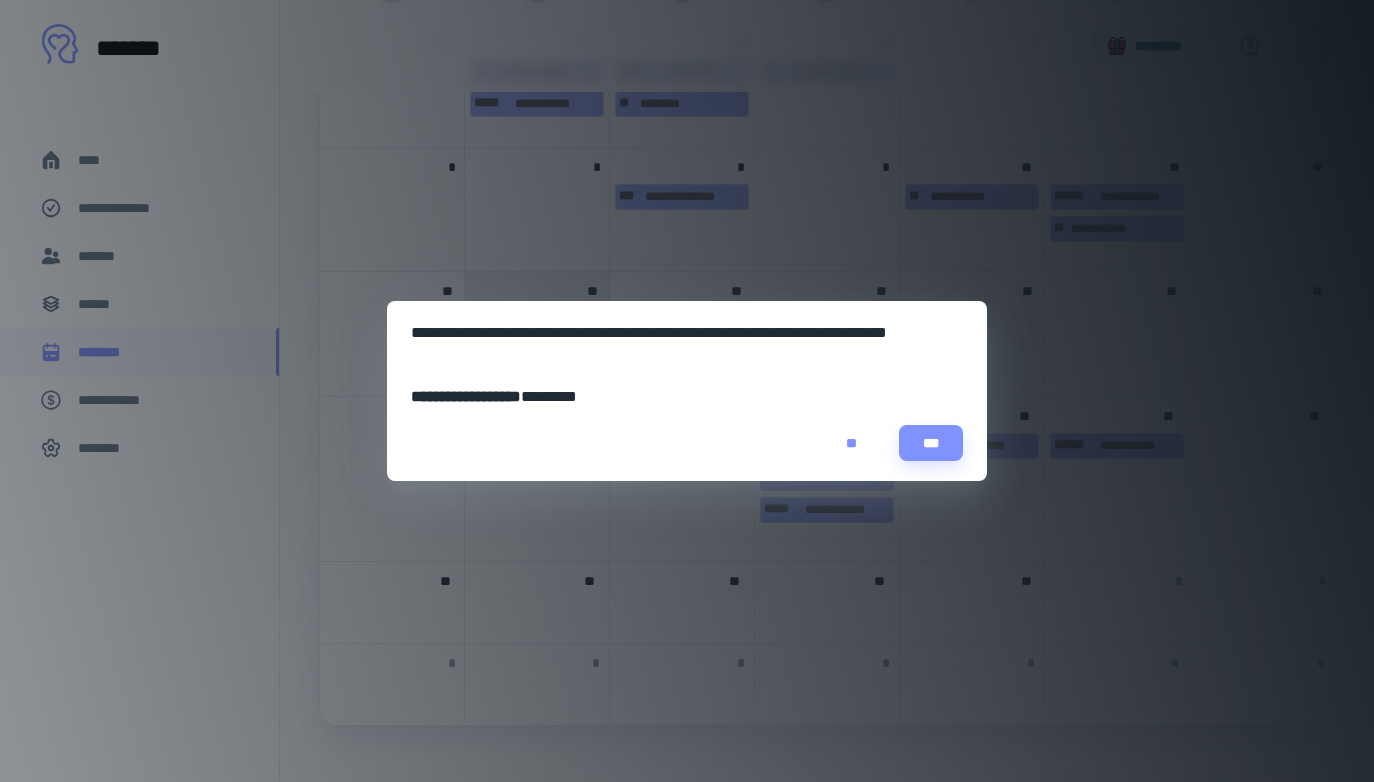 click on "**" at bounding box center (851, 443) 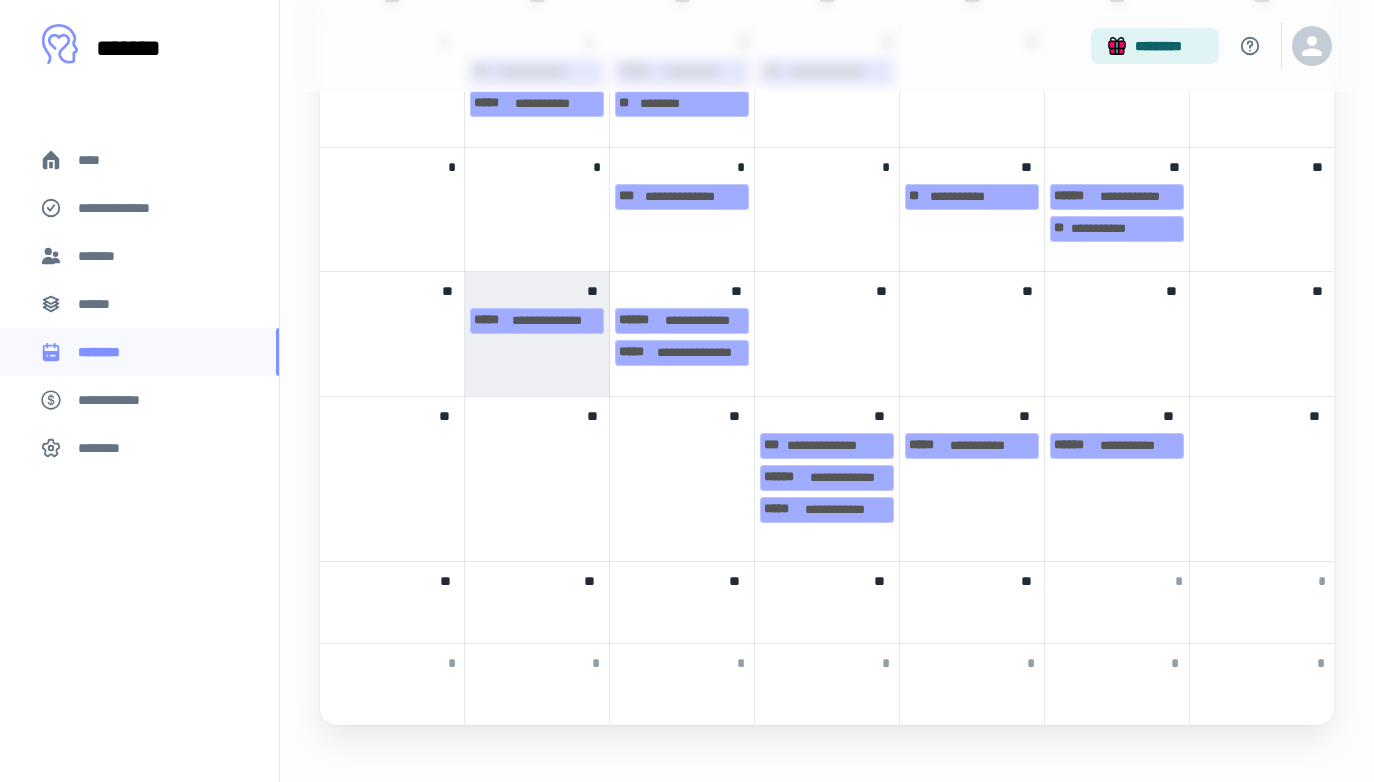 click on "****" at bounding box center (139, 160) 